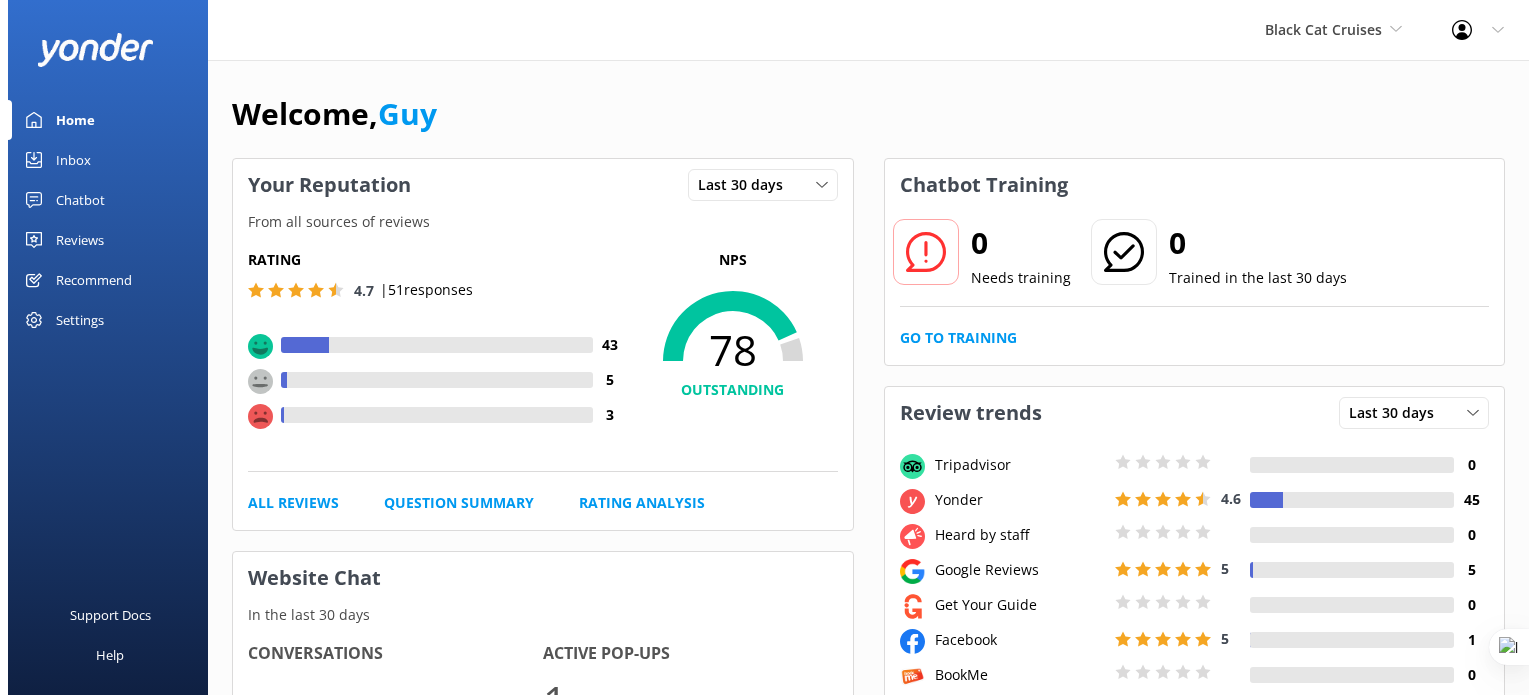 scroll, scrollTop: 0, scrollLeft: 0, axis: both 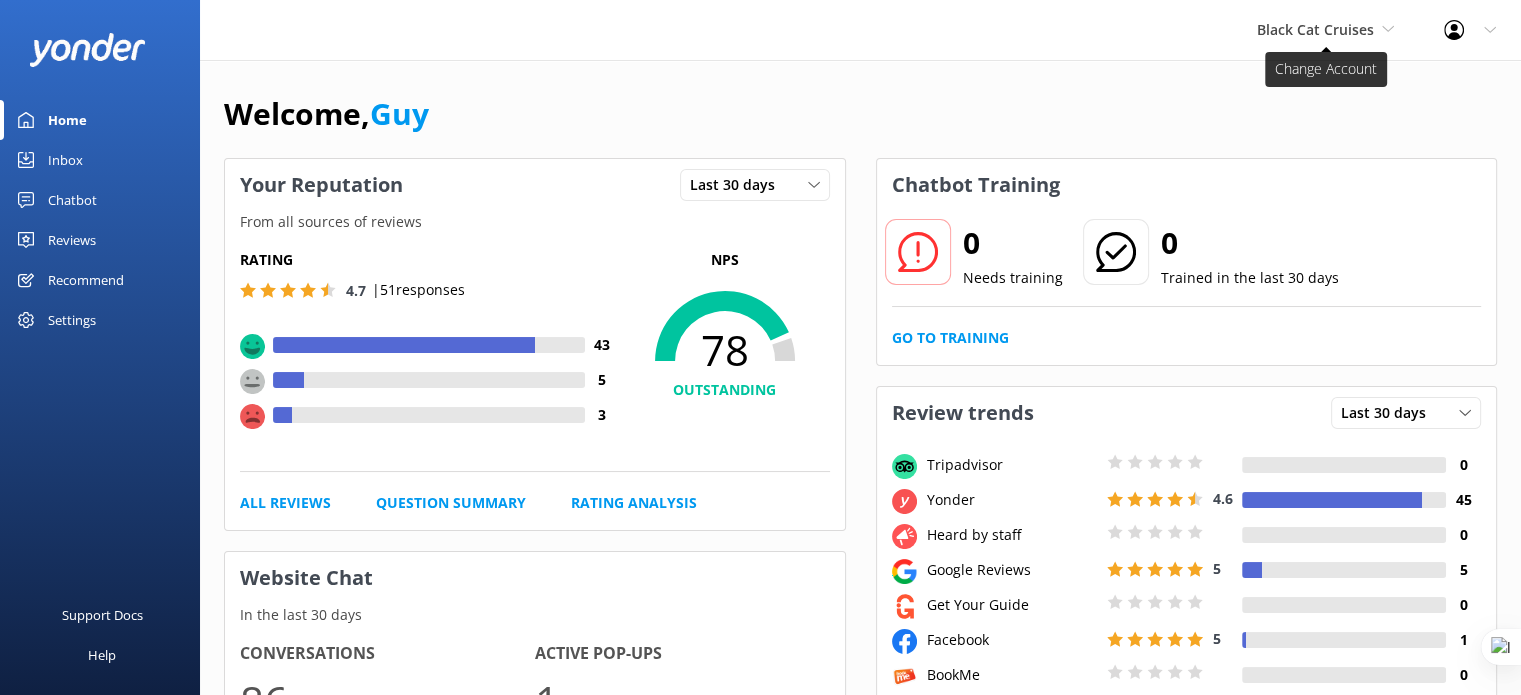 click on "Black Cat Cruises" at bounding box center [1315, 29] 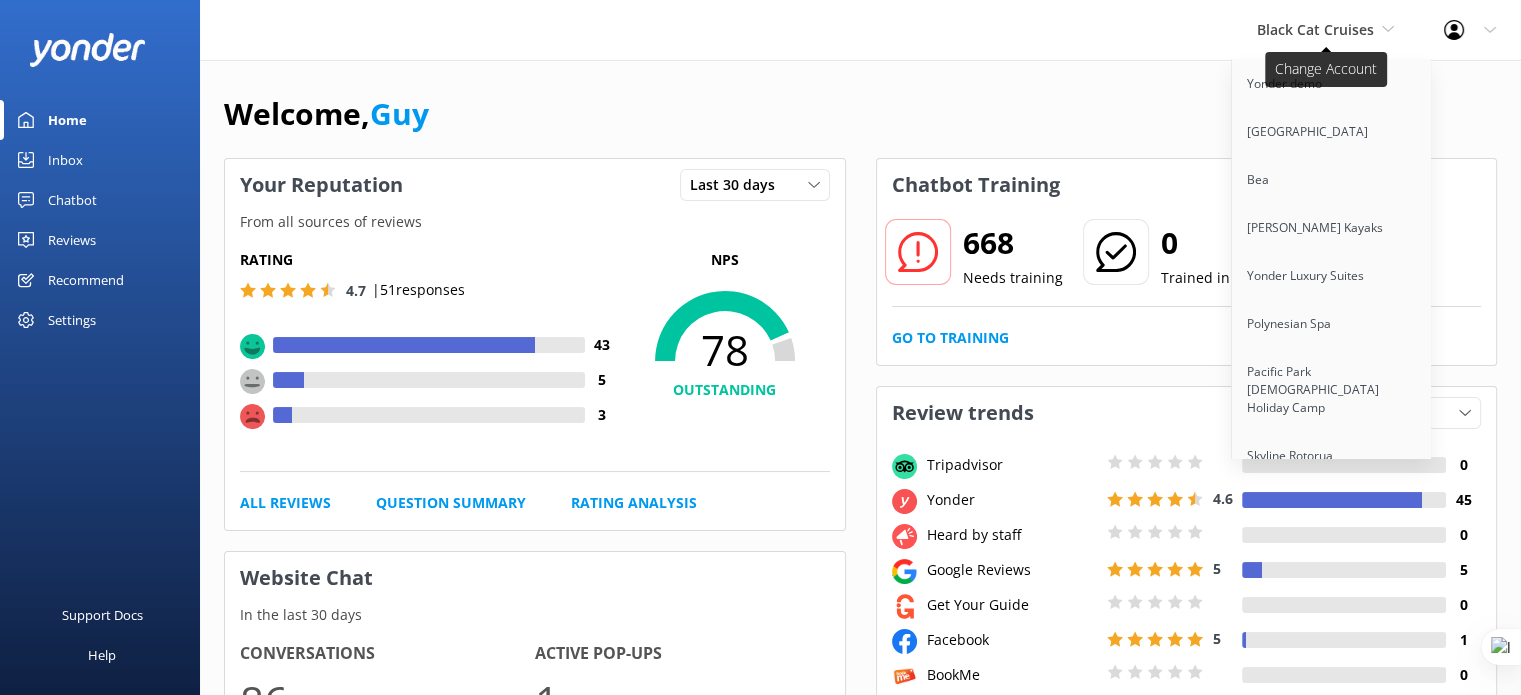 click on "Black Cat Cruises" at bounding box center (1315, 29) 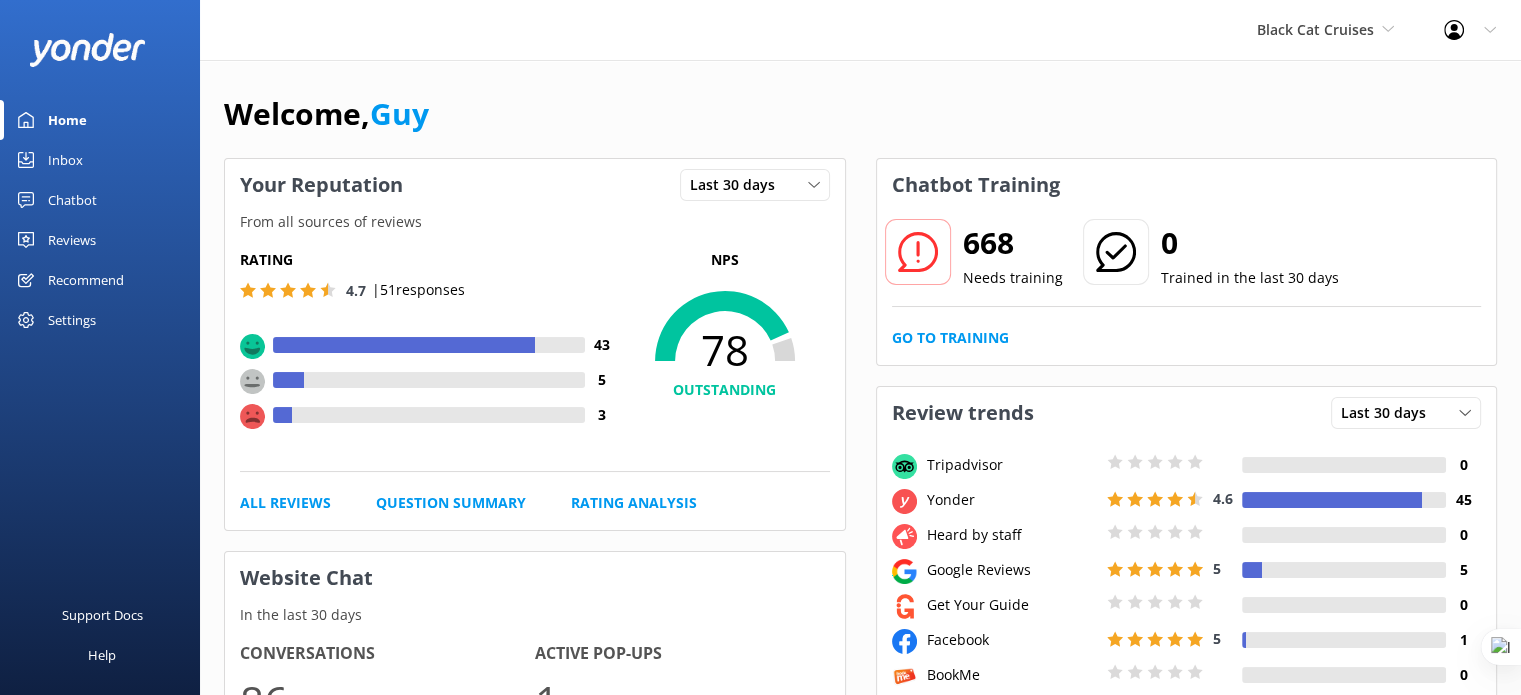 click on "Chatbot" at bounding box center (72, 200) 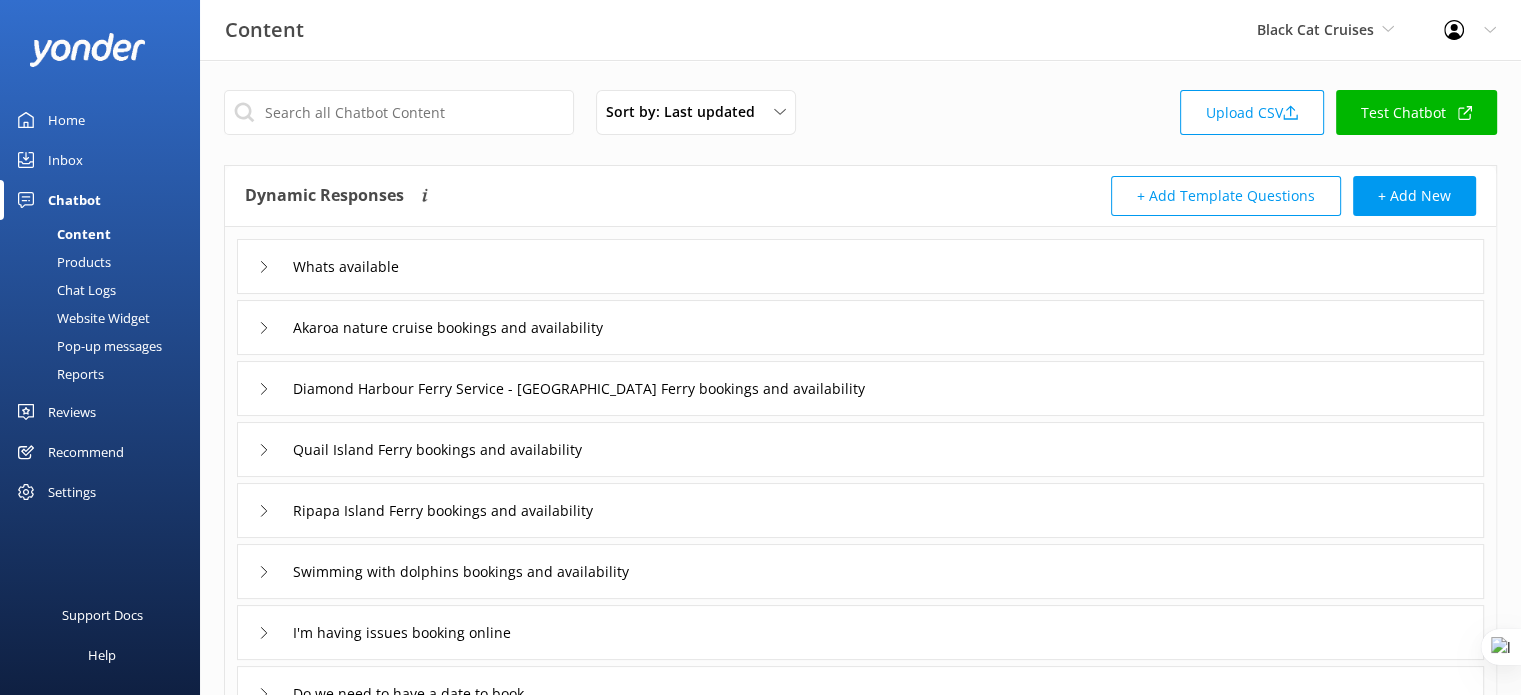 click on "Chat Logs" at bounding box center (64, 290) 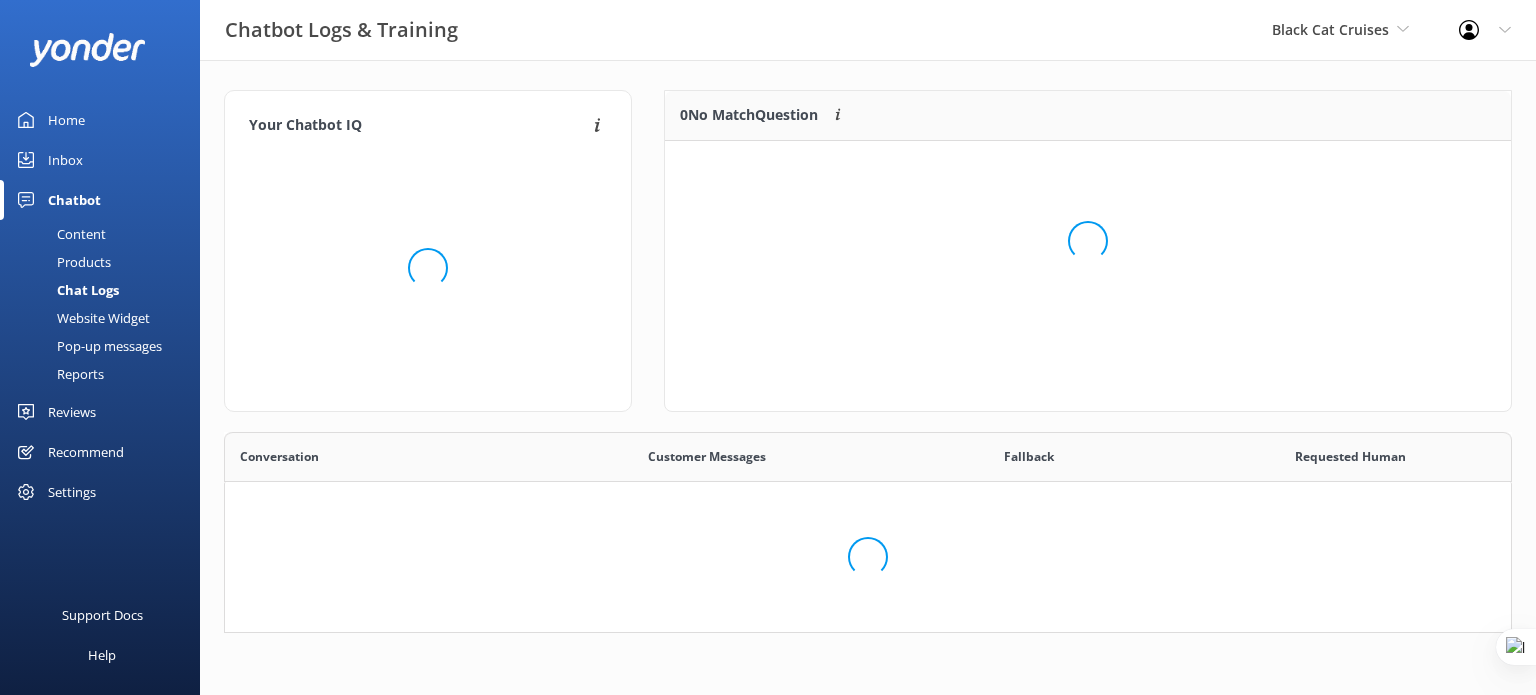 scroll, scrollTop: 16, scrollLeft: 16, axis: both 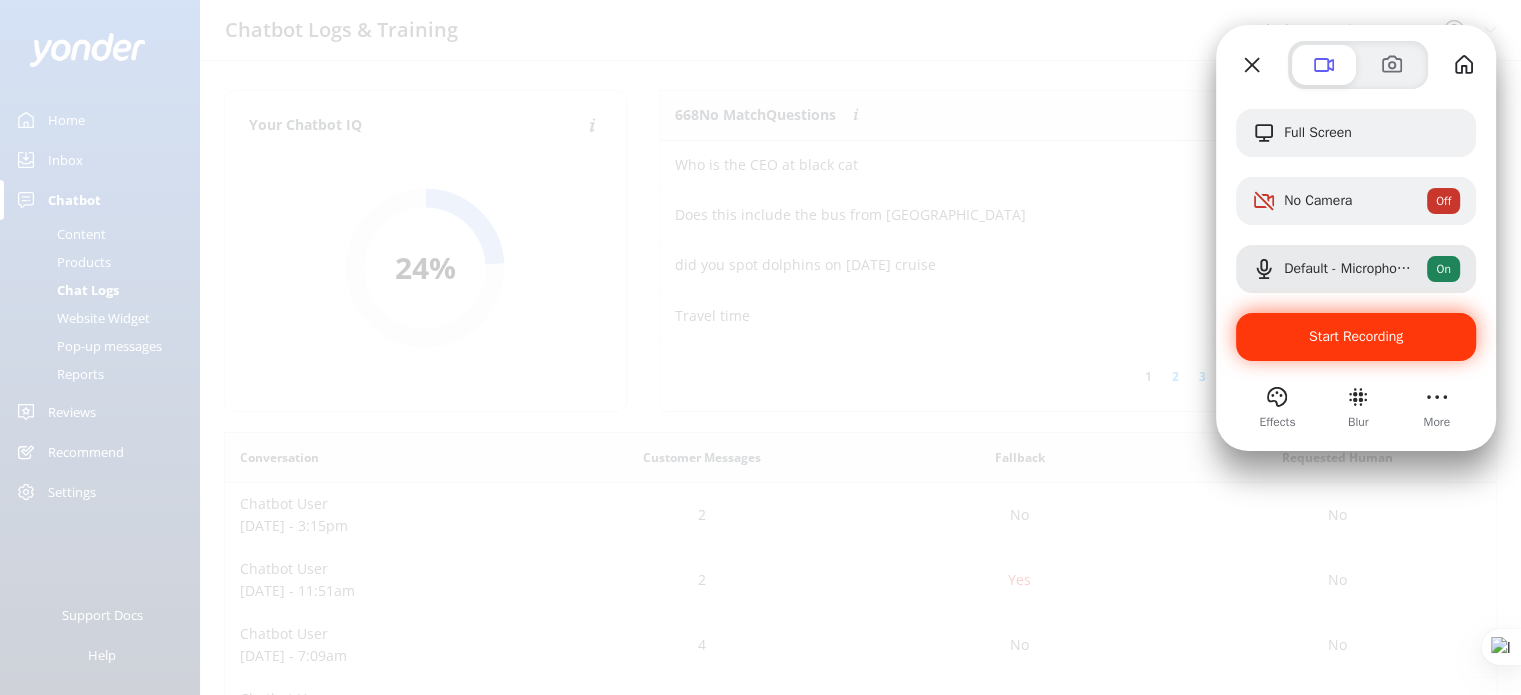 click on "Start Recording" at bounding box center (1356, 336) 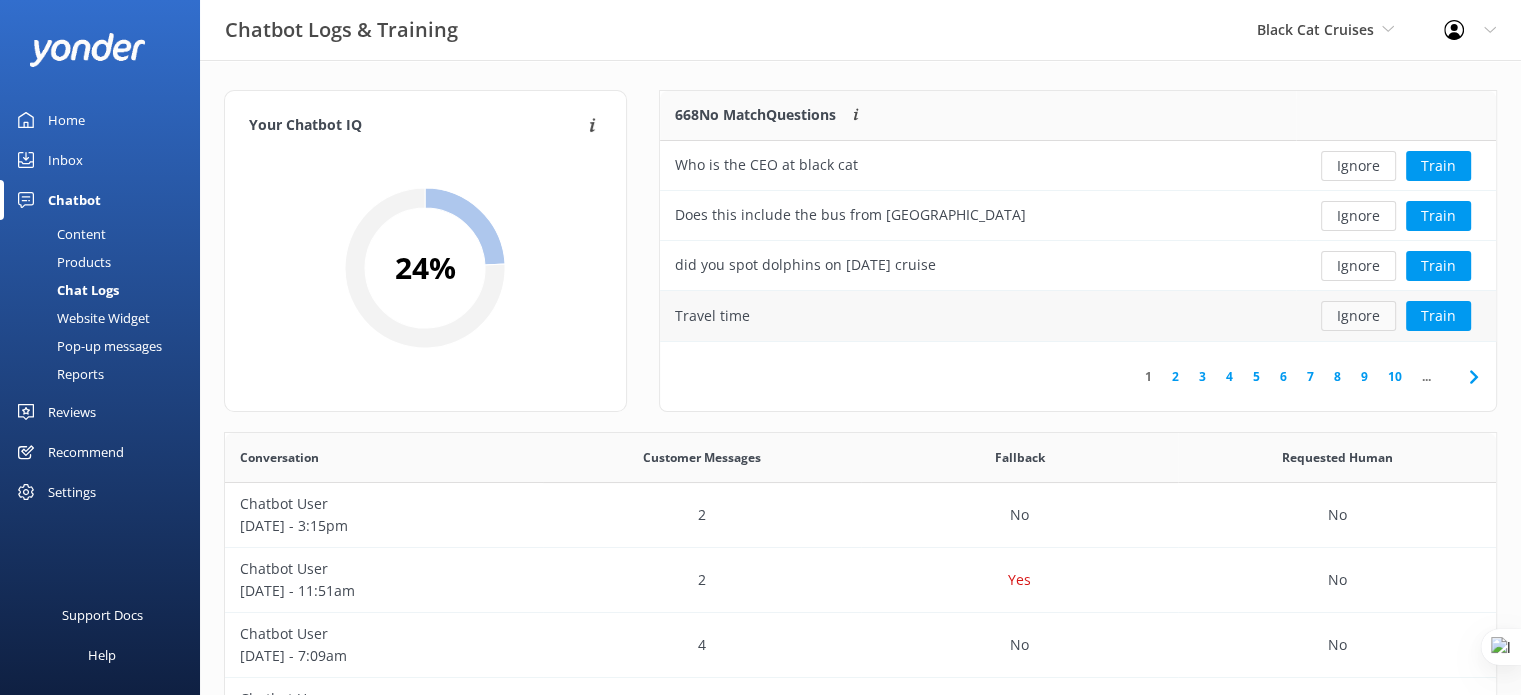 click on "Ignore" at bounding box center (1358, 316) 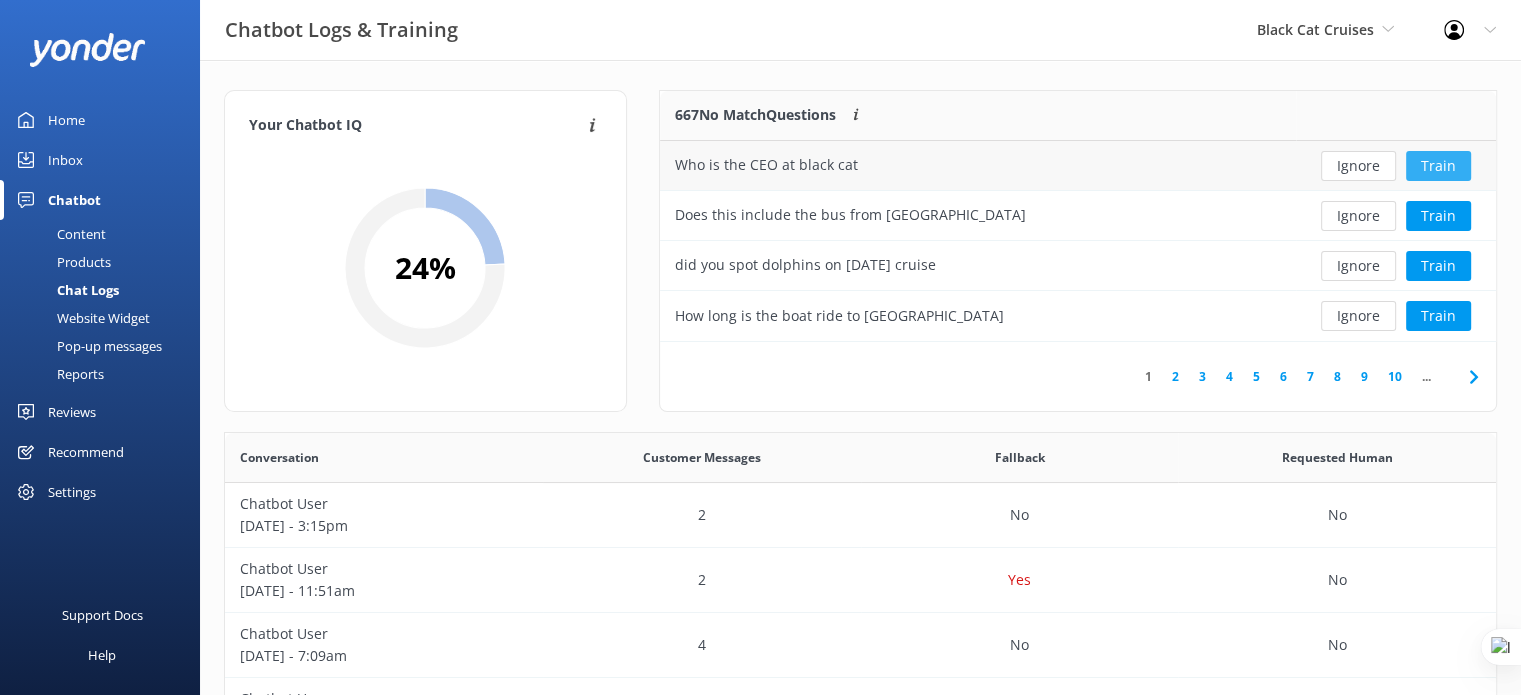 click on "Train" at bounding box center [1438, 166] 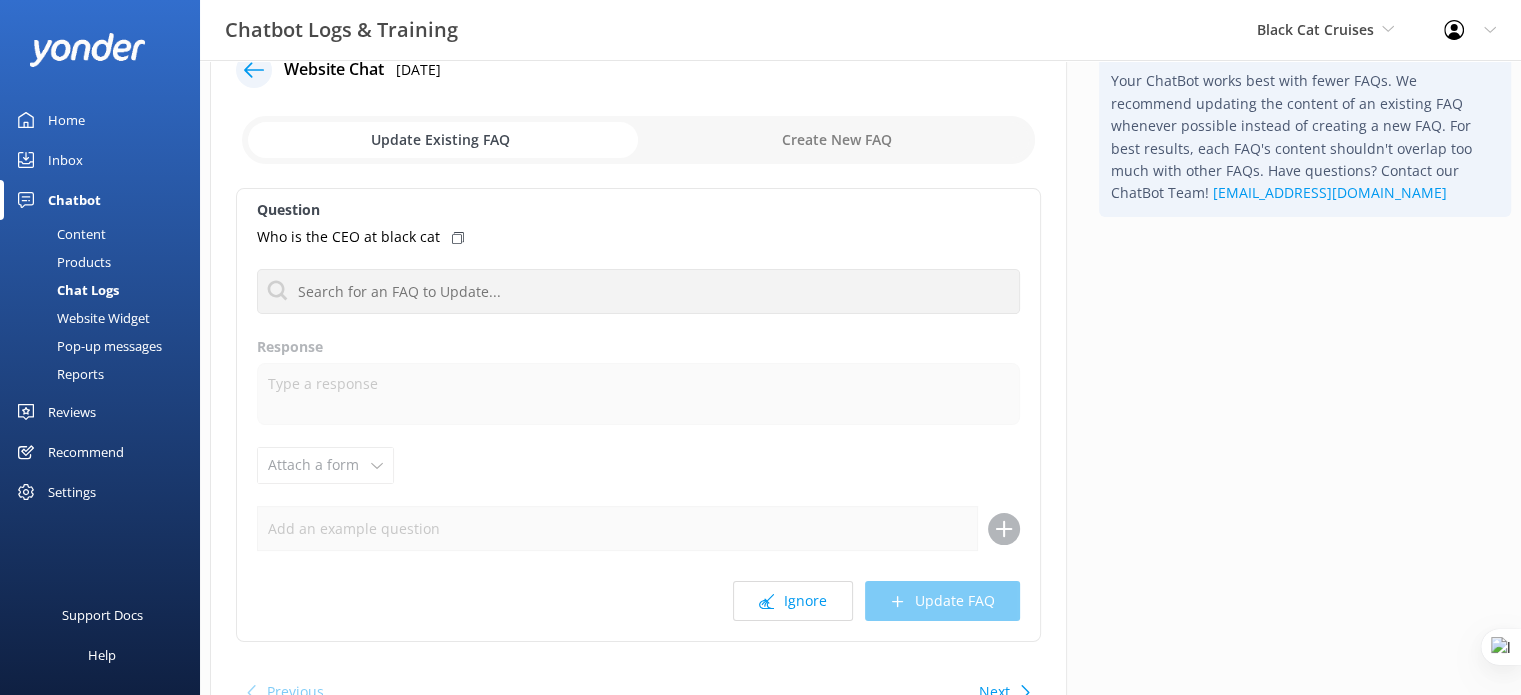 scroll, scrollTop: 100, scrollLeft: 0, axis: vertical 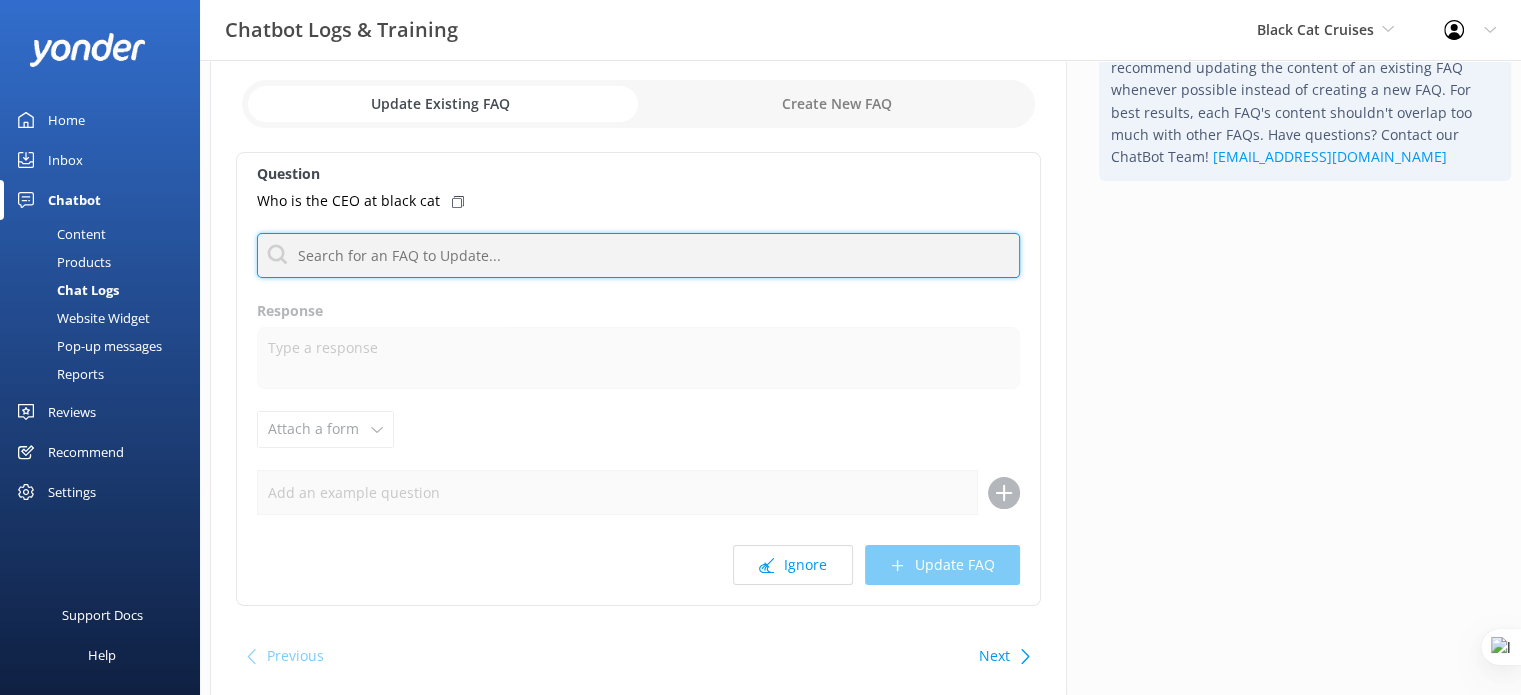 click at bounding box center (638, 255) 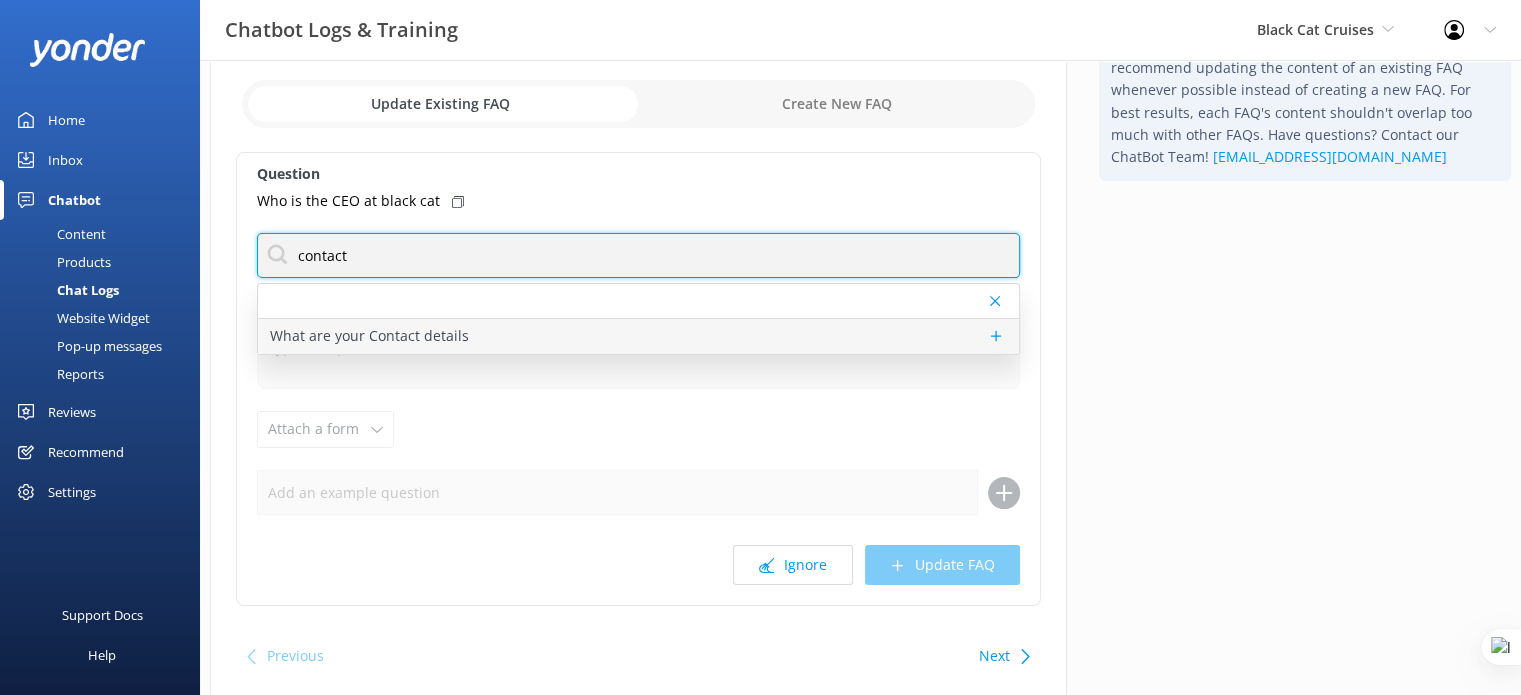 type on "contact" 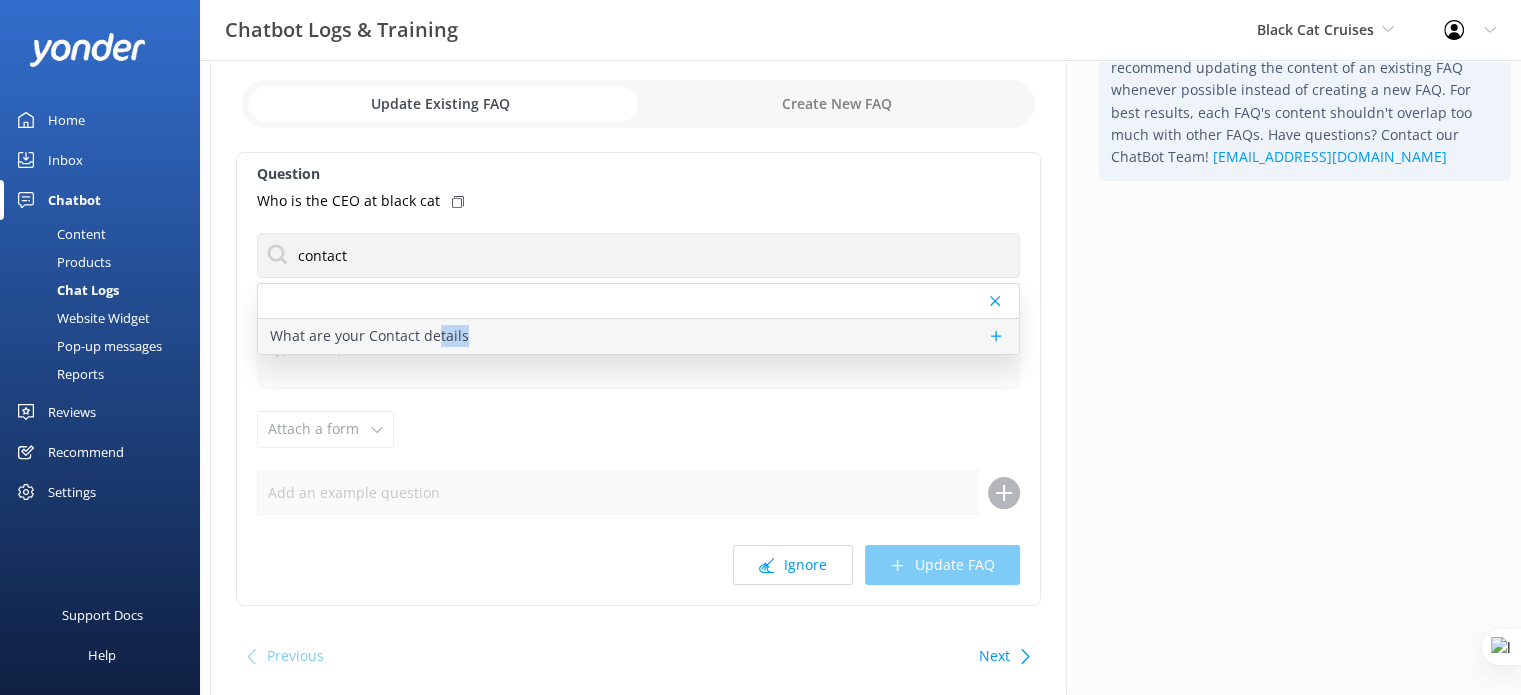 drag, startPoint x: 564, startPoint y: 335, endPoint x: 432, endPoint y: 337, distance: 132.01515 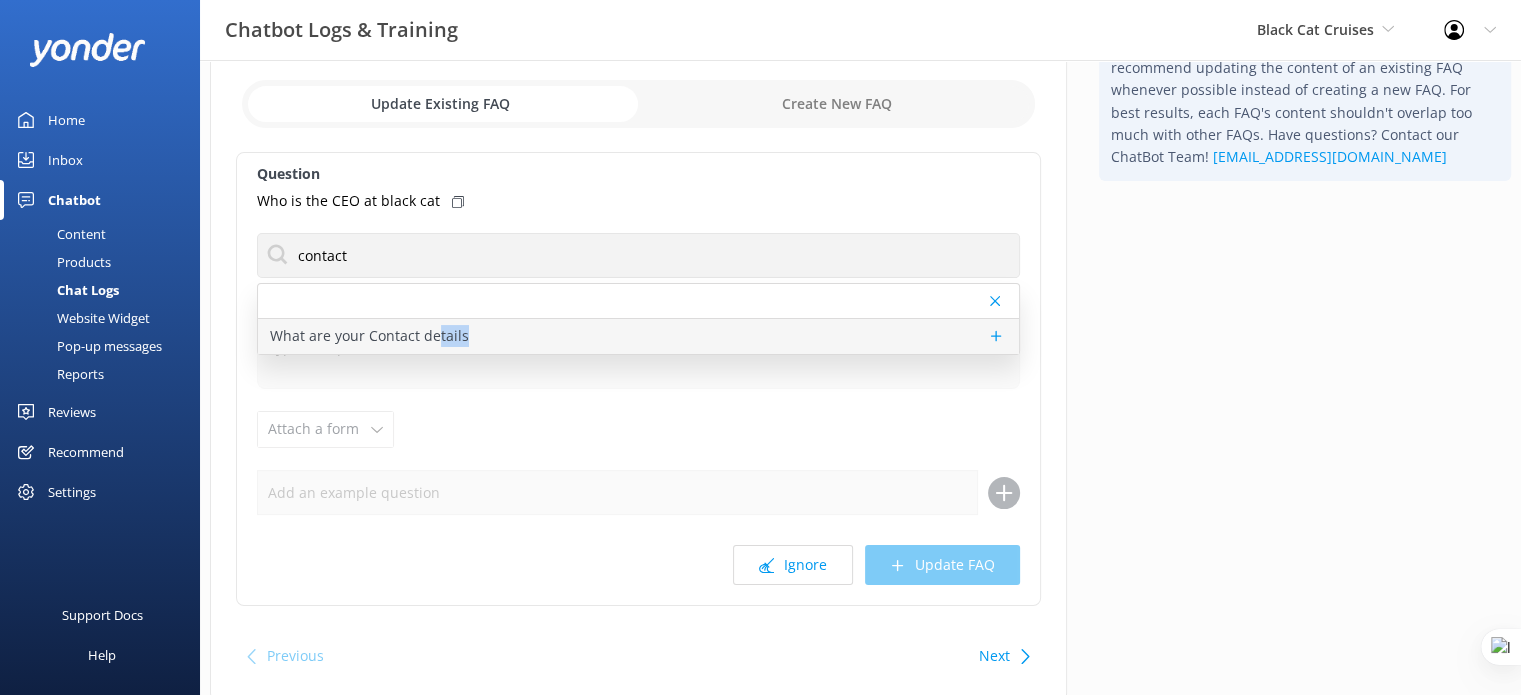 click on "What are your Contact details" at bounding box center (638, 336) 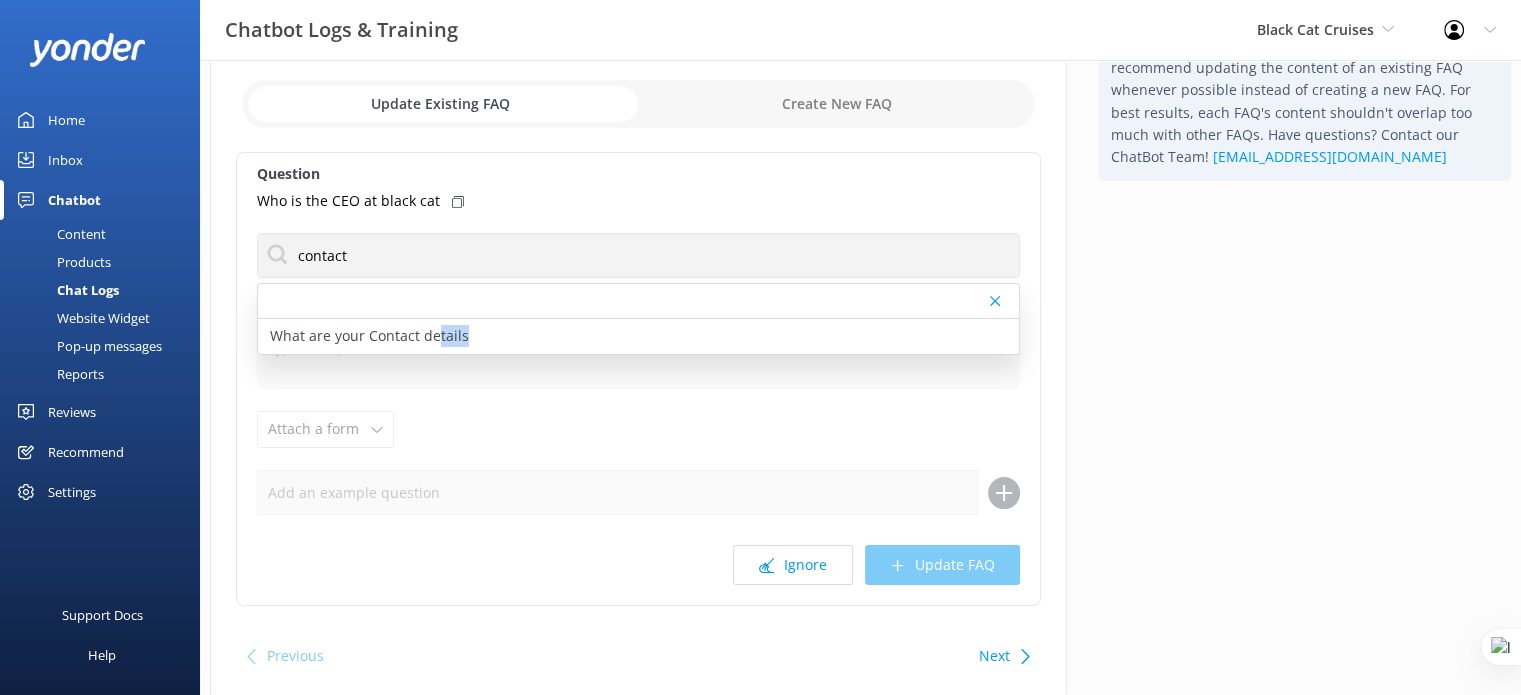 type on "You can reach us on (+64) 3 304 7641 (Akaroa trips) or (+64) 3 328 9078 (Lyttelton Ferries) and we answer this outside of business hours. Or, email us directly on akaroa@blackcat.co.nz." 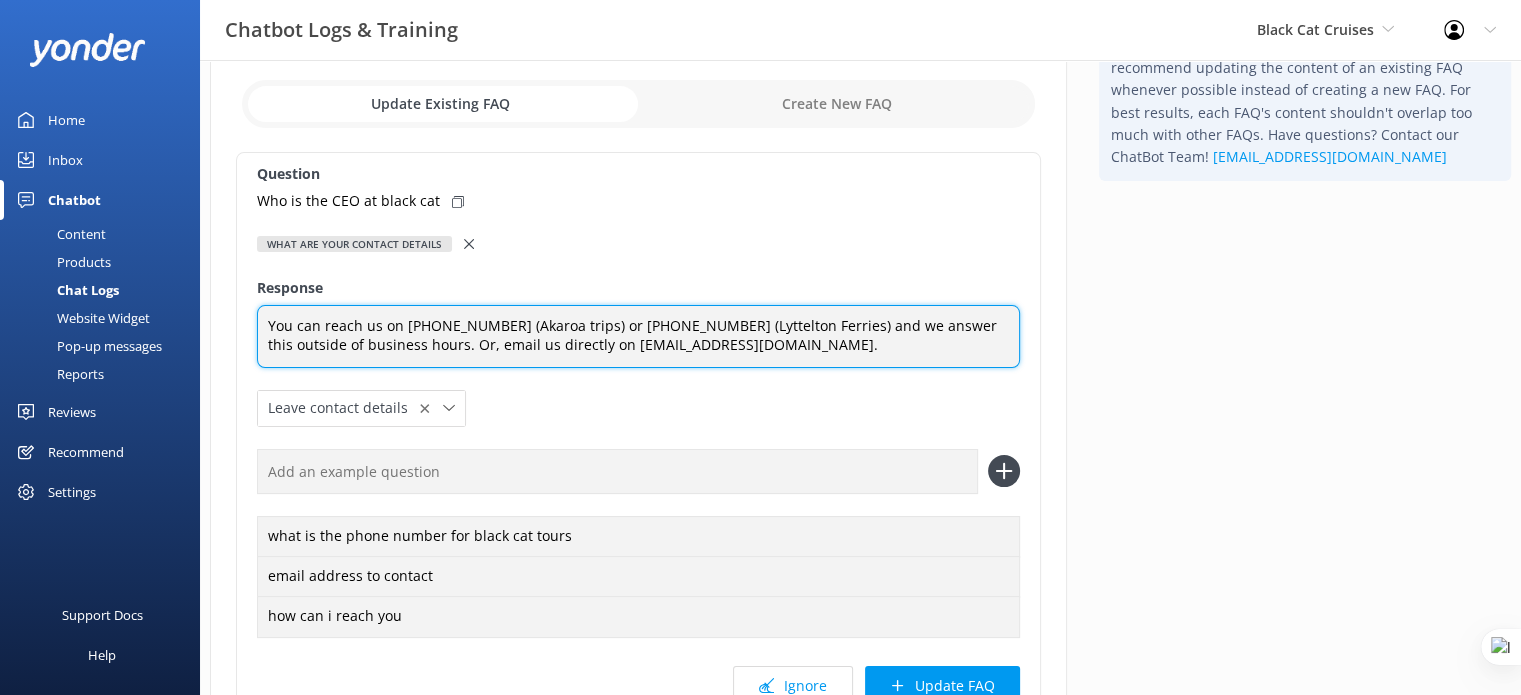 click on "You can reach us on (+64) 3 304 7641 (Akaroa trips) or (+64) 3 328 9078 (Lyttelton Ferries) and we answer this outside of business hours. Or, email us directly on akaroa@blackcat.co.nz." at bounding box center [638, 336] 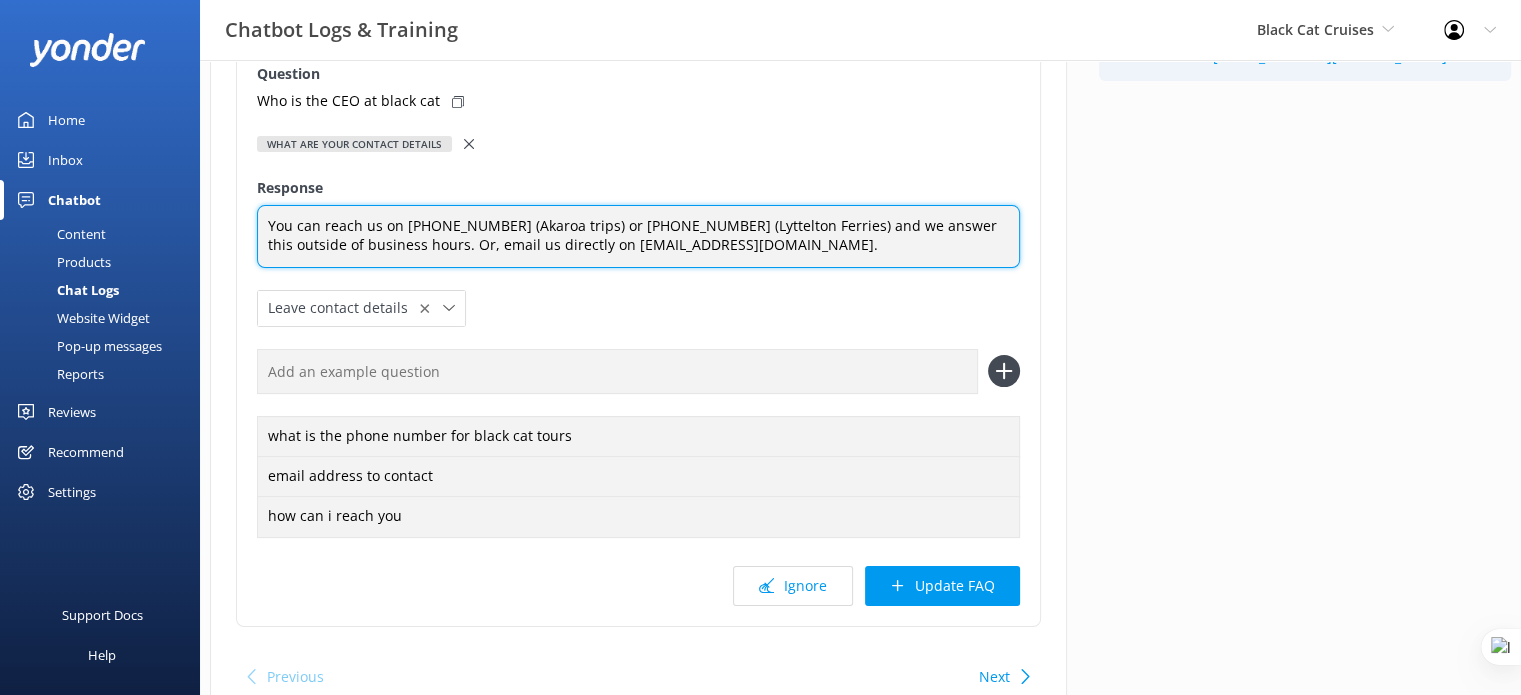 scroll, scrollTop: 291, scrollLeft: 0, axis: vertical 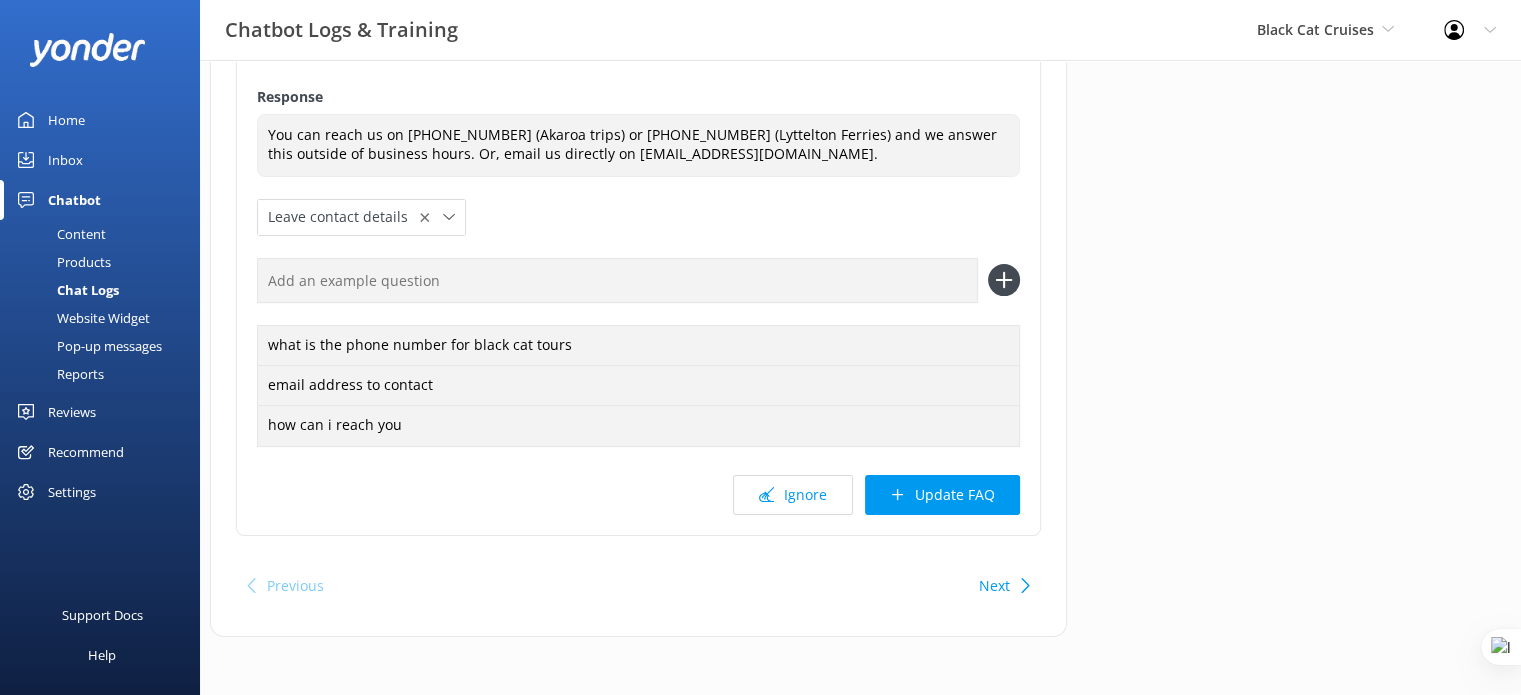 click at bounding box center [617, 280] 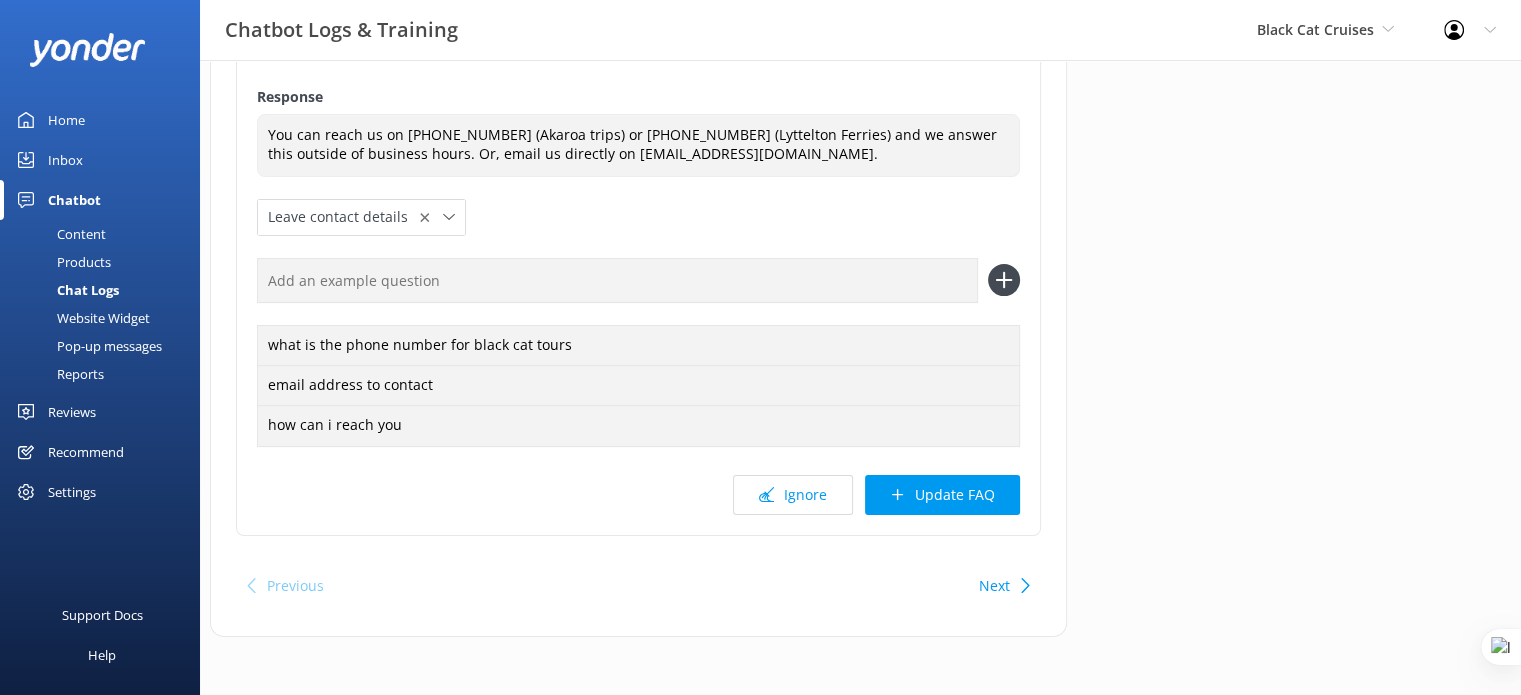 scroll, scrollTop: 0, scrollLeft: 0, axis: both 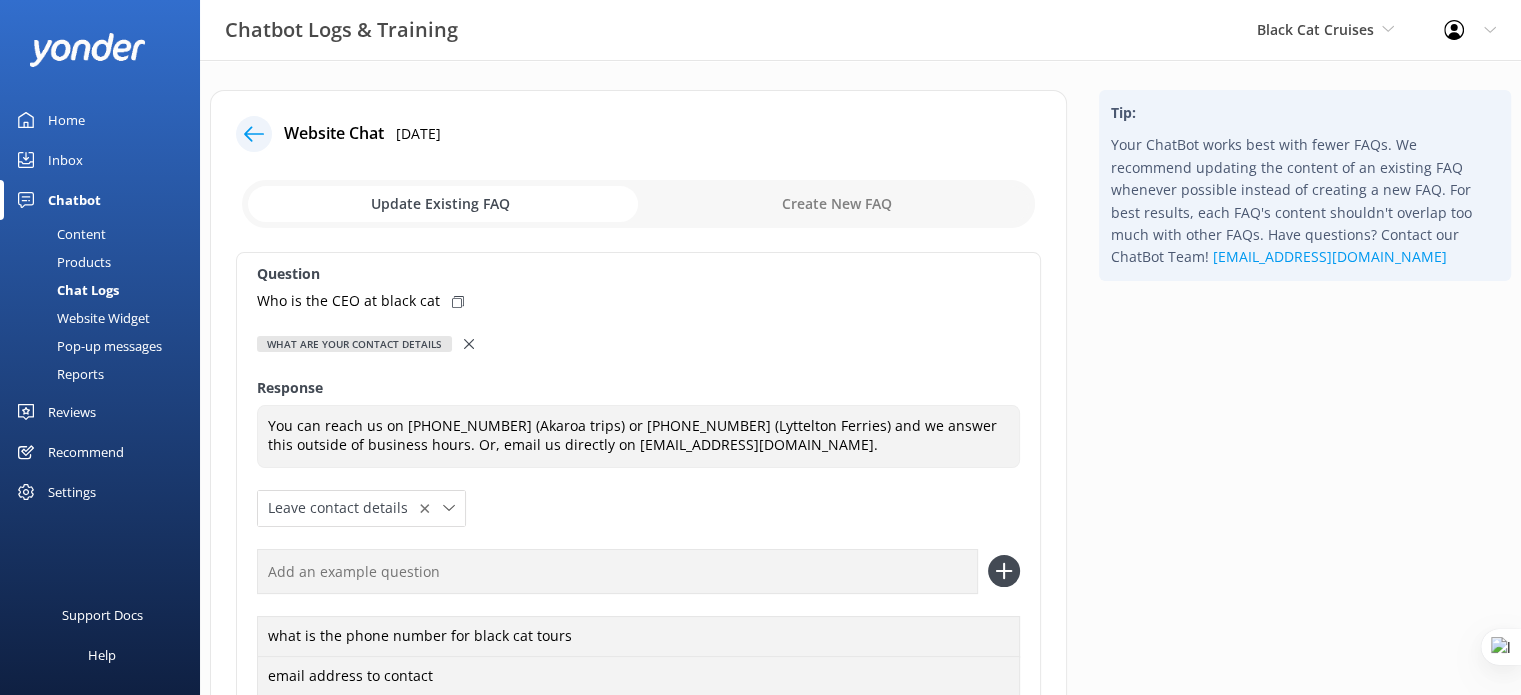 click at bounding box center [638, 204] 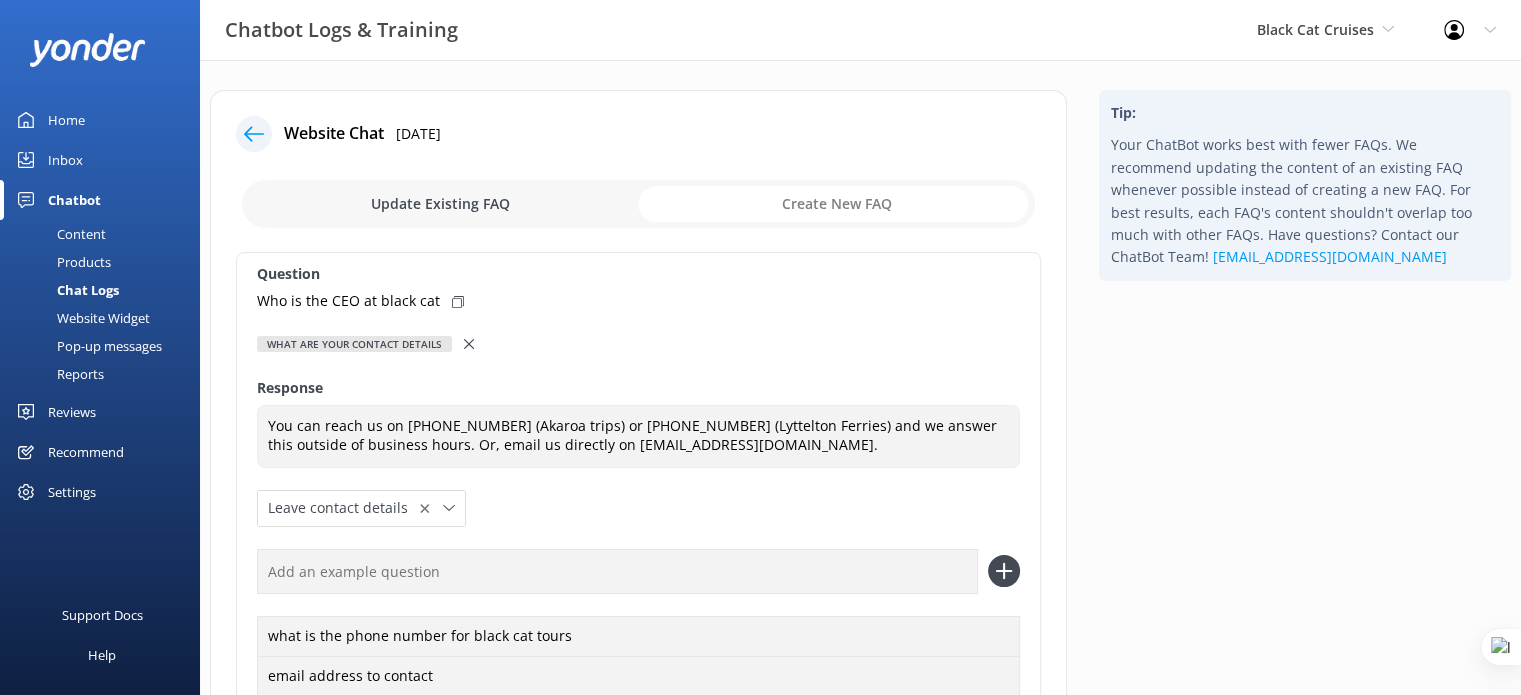 checkbox on "true" 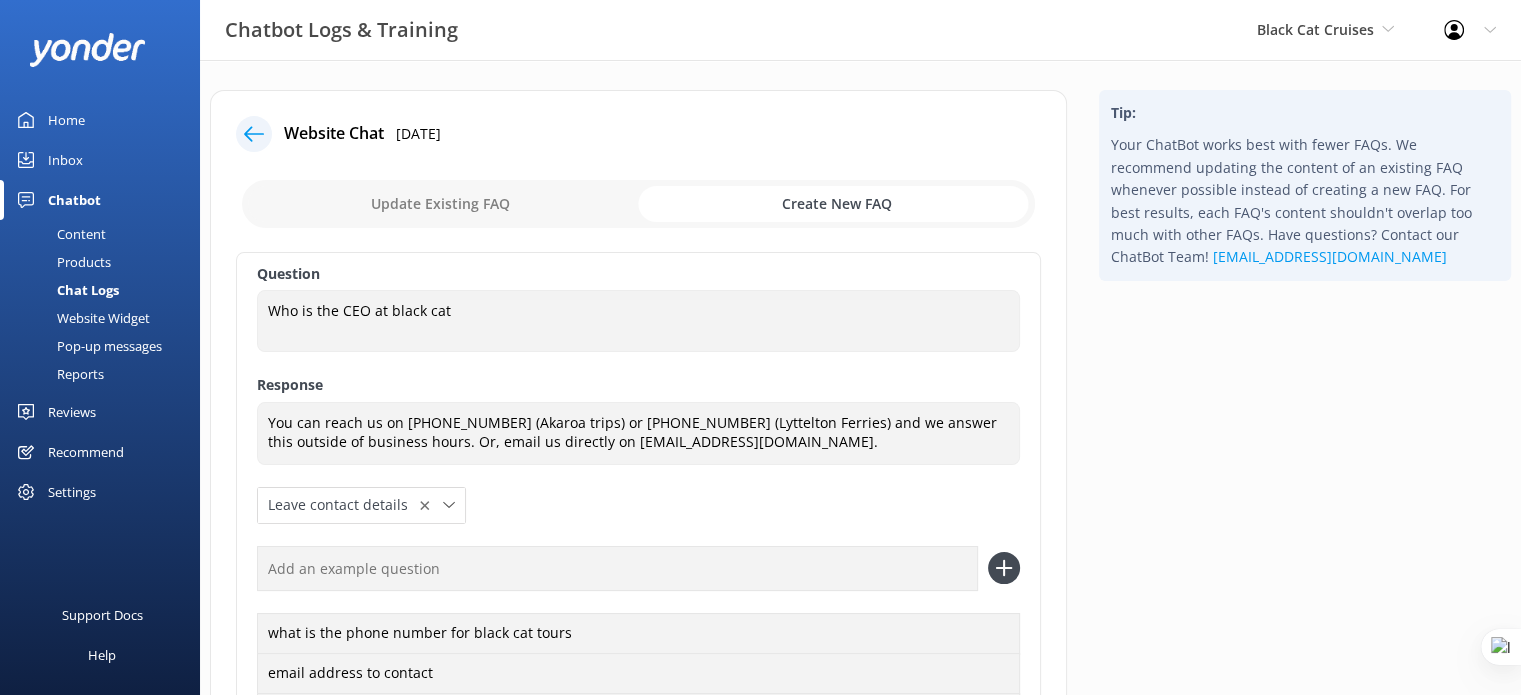 click on "Chat Logs" at bounding box center (65, 290) 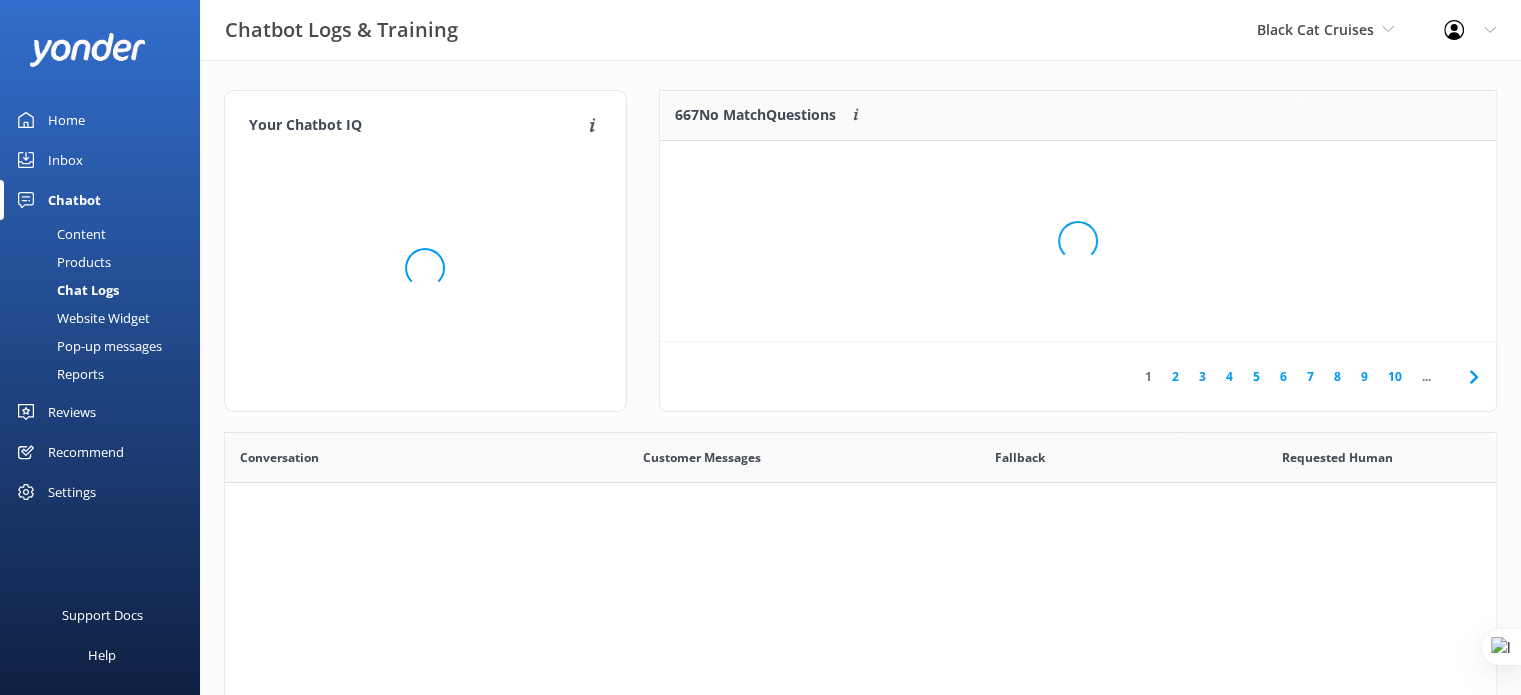 scroll, scrollTop: 16, scrollLeft: 16, axis: both 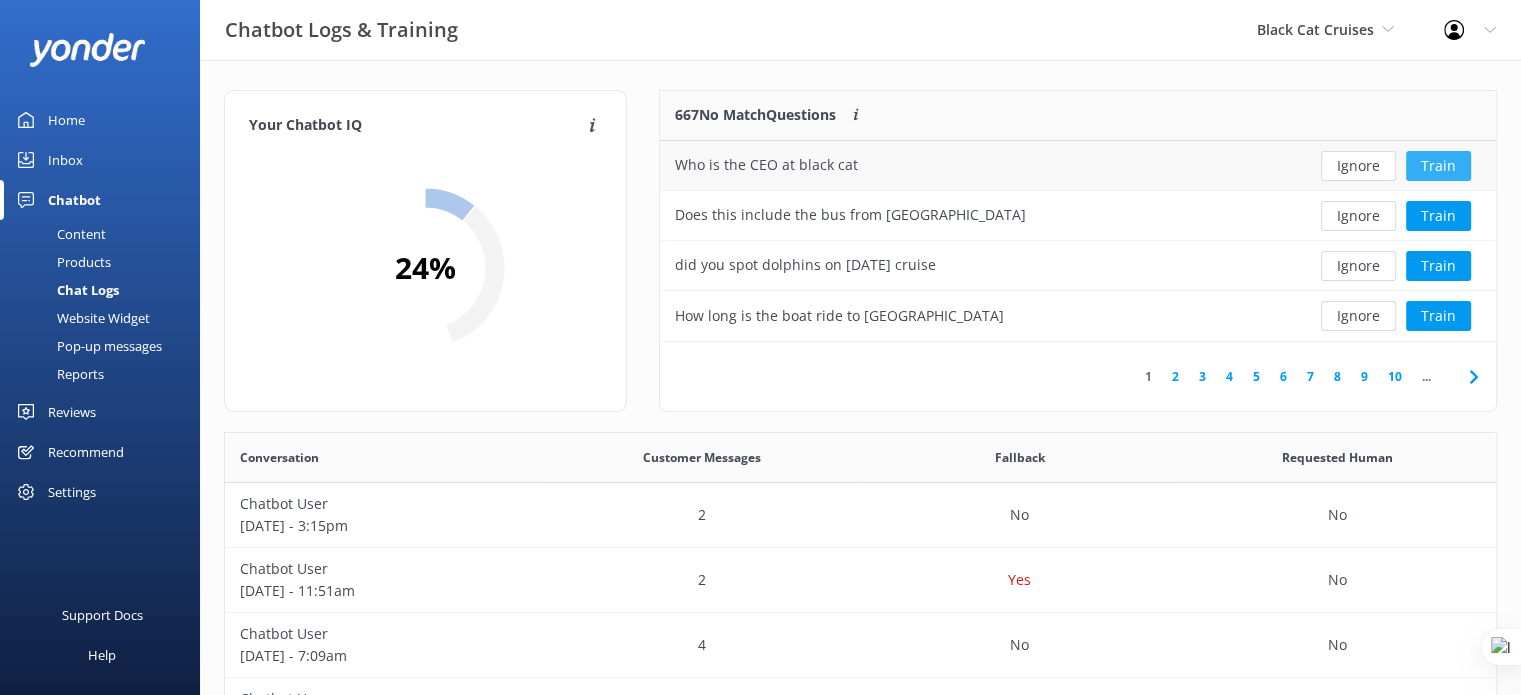 click on "Train" at bounding box center (1438, 166) 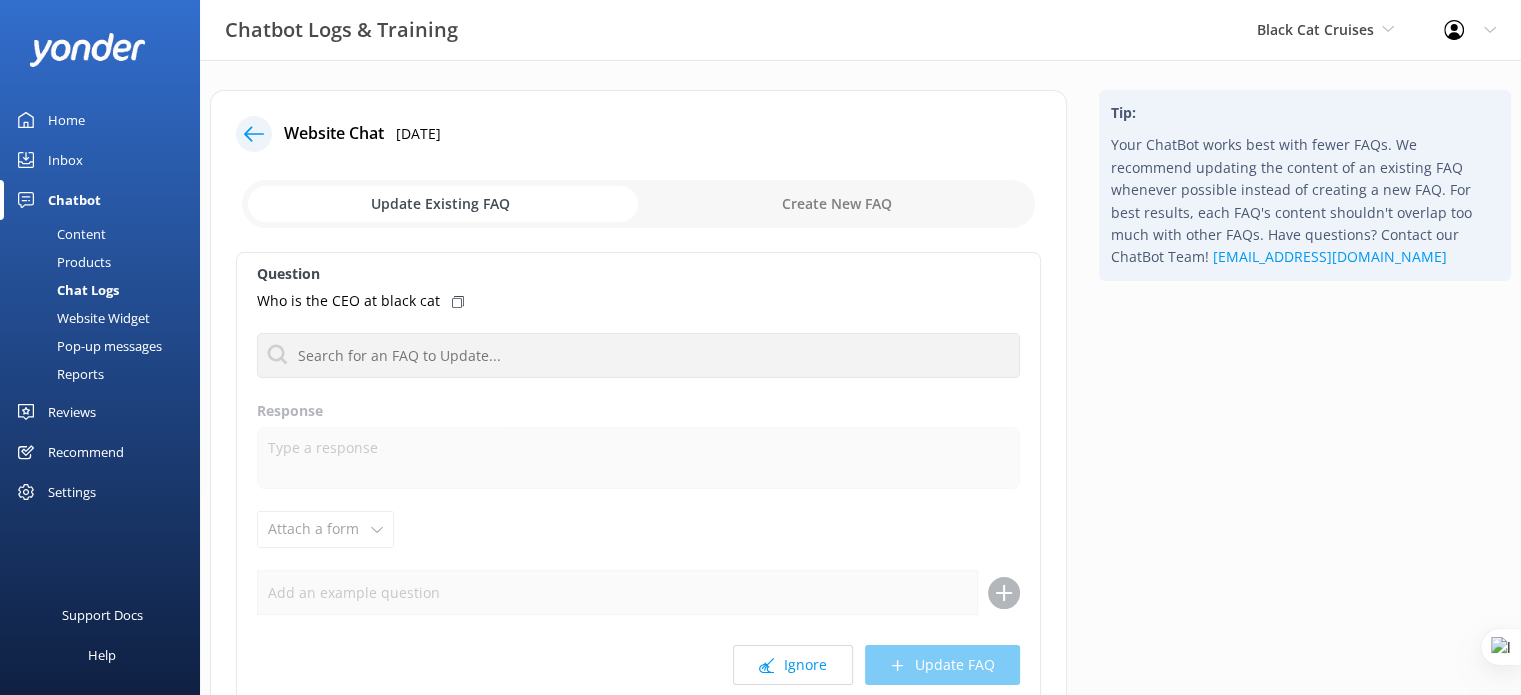 click at bounding box center (638, 204) 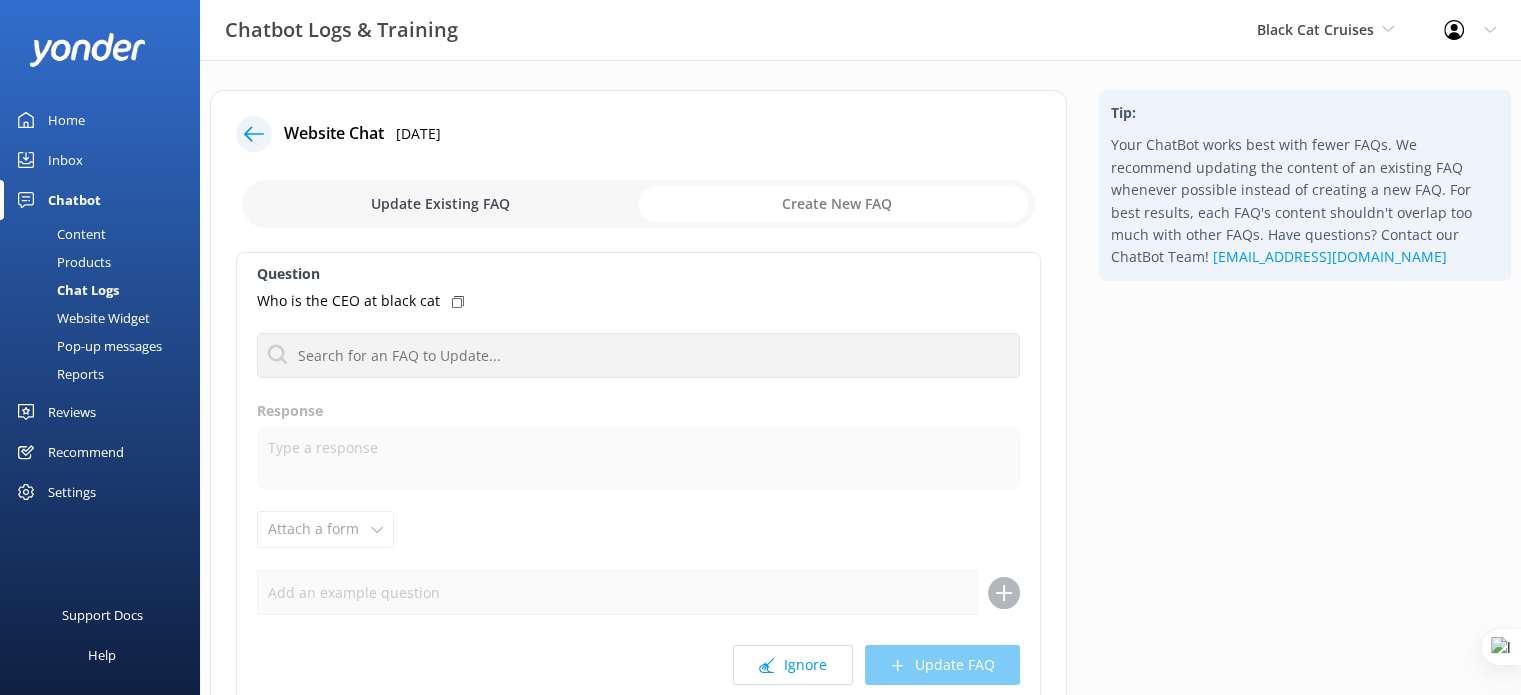 checkbox on "true" 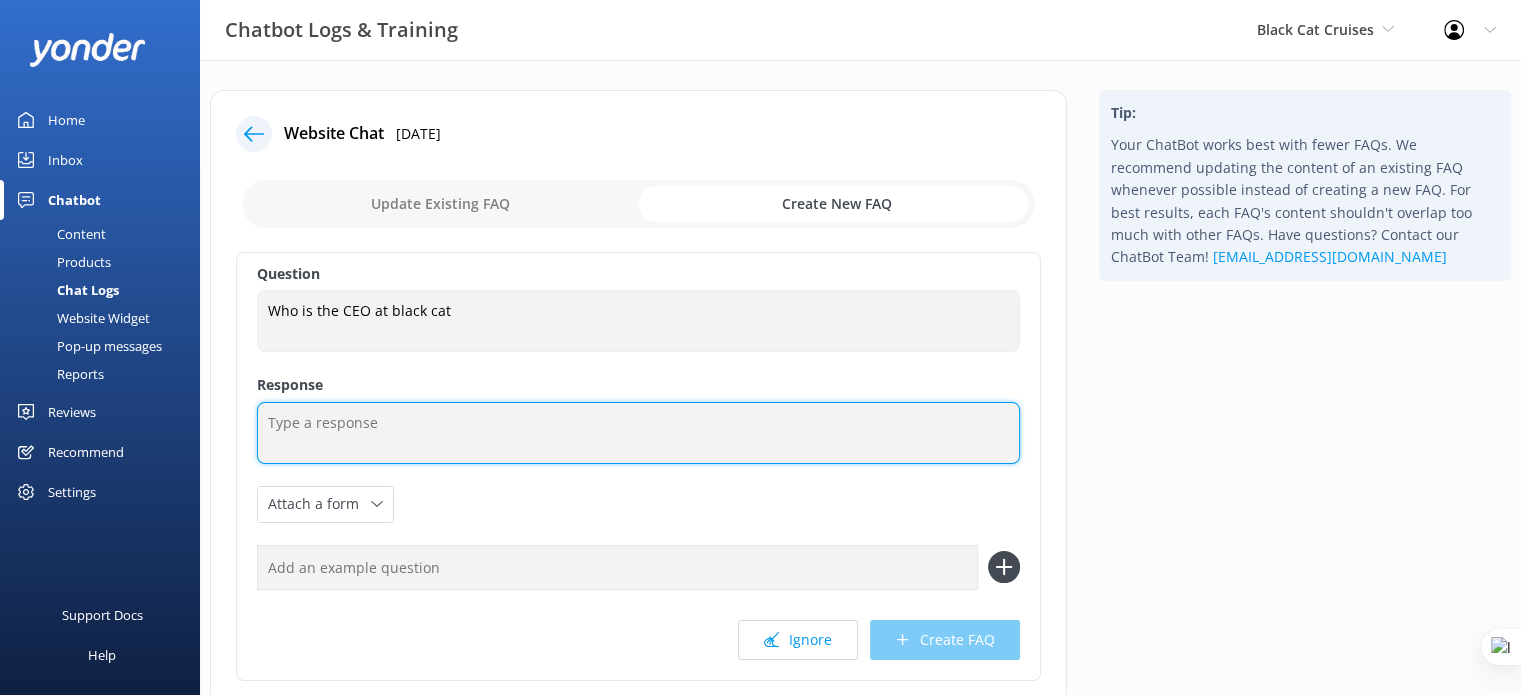 click at bounding box center [638, 433] 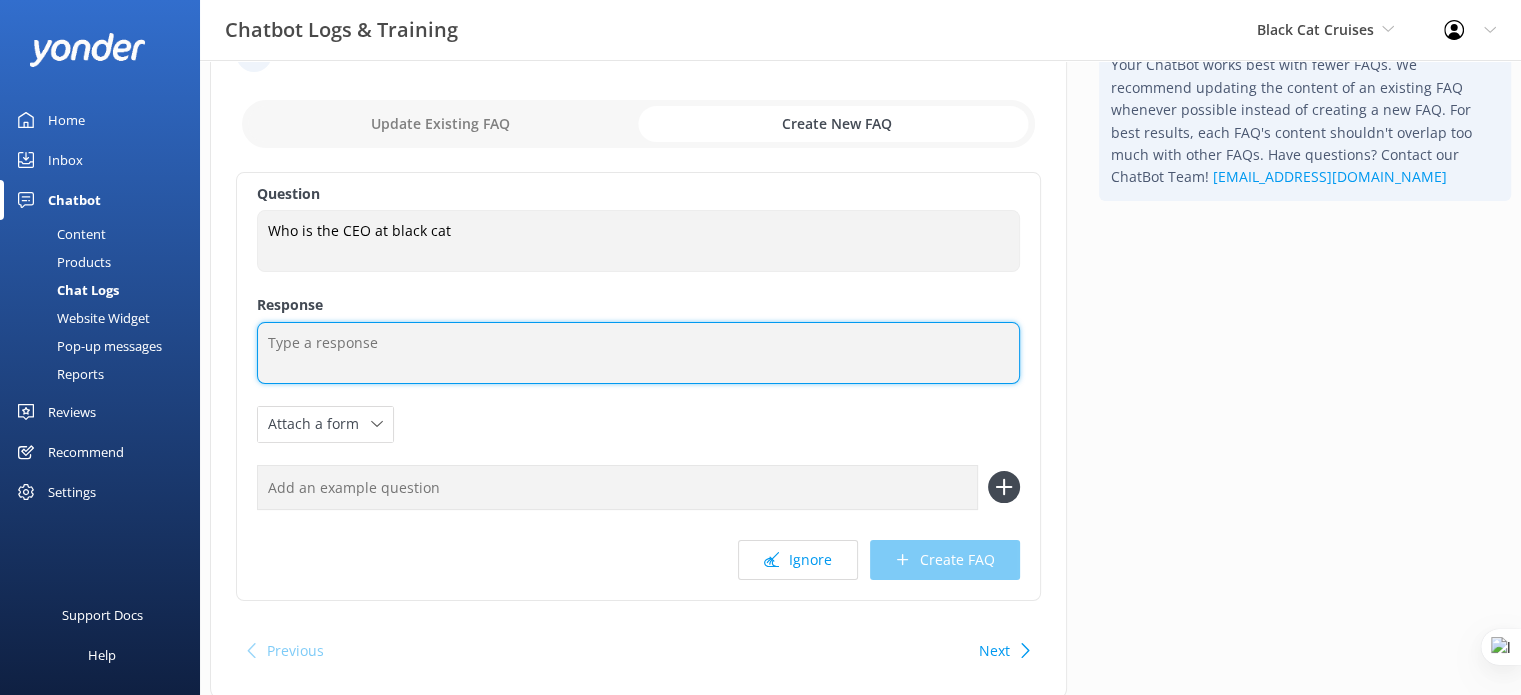 scroll, scrollTop: 0, scrollLeft: 0, axis: both 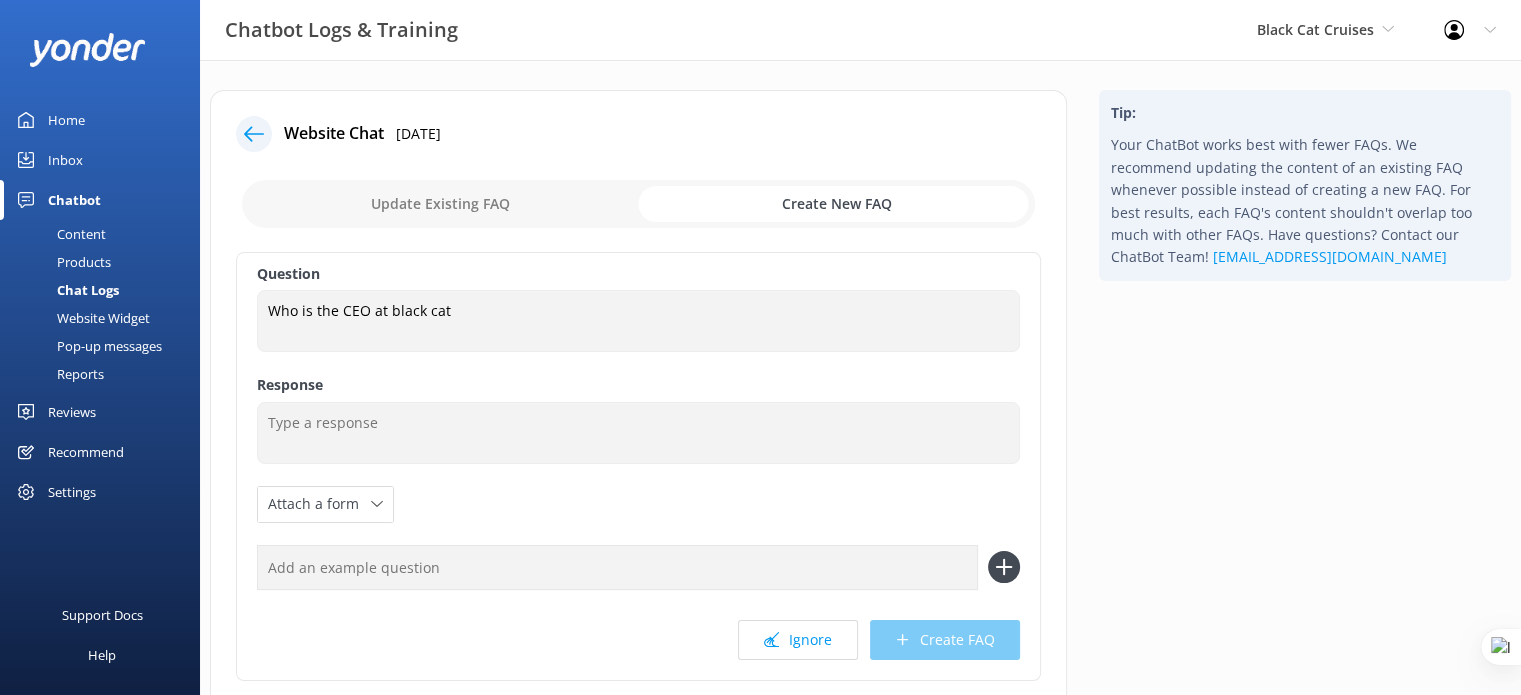click on "Products" at bounding box center (61, 262) 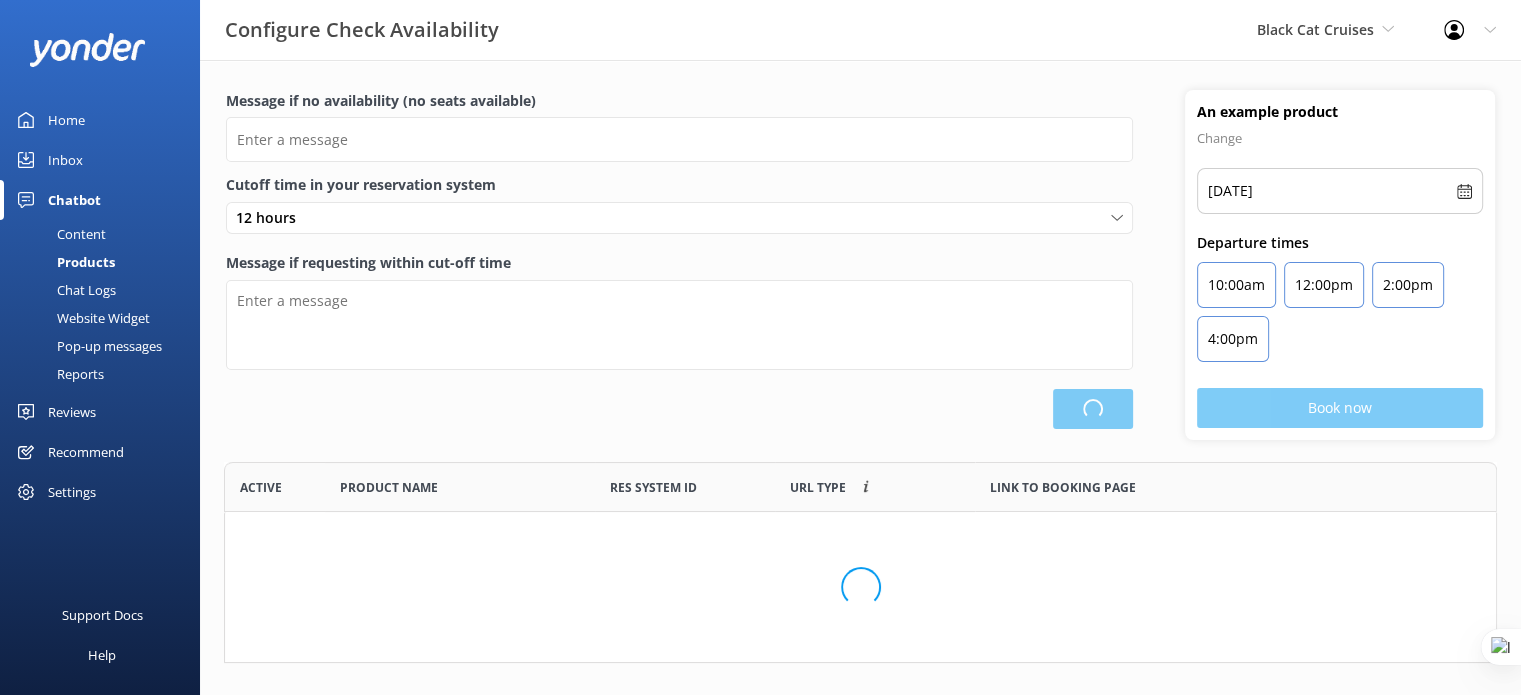 type on "There are no seats available, please check an alternative day" 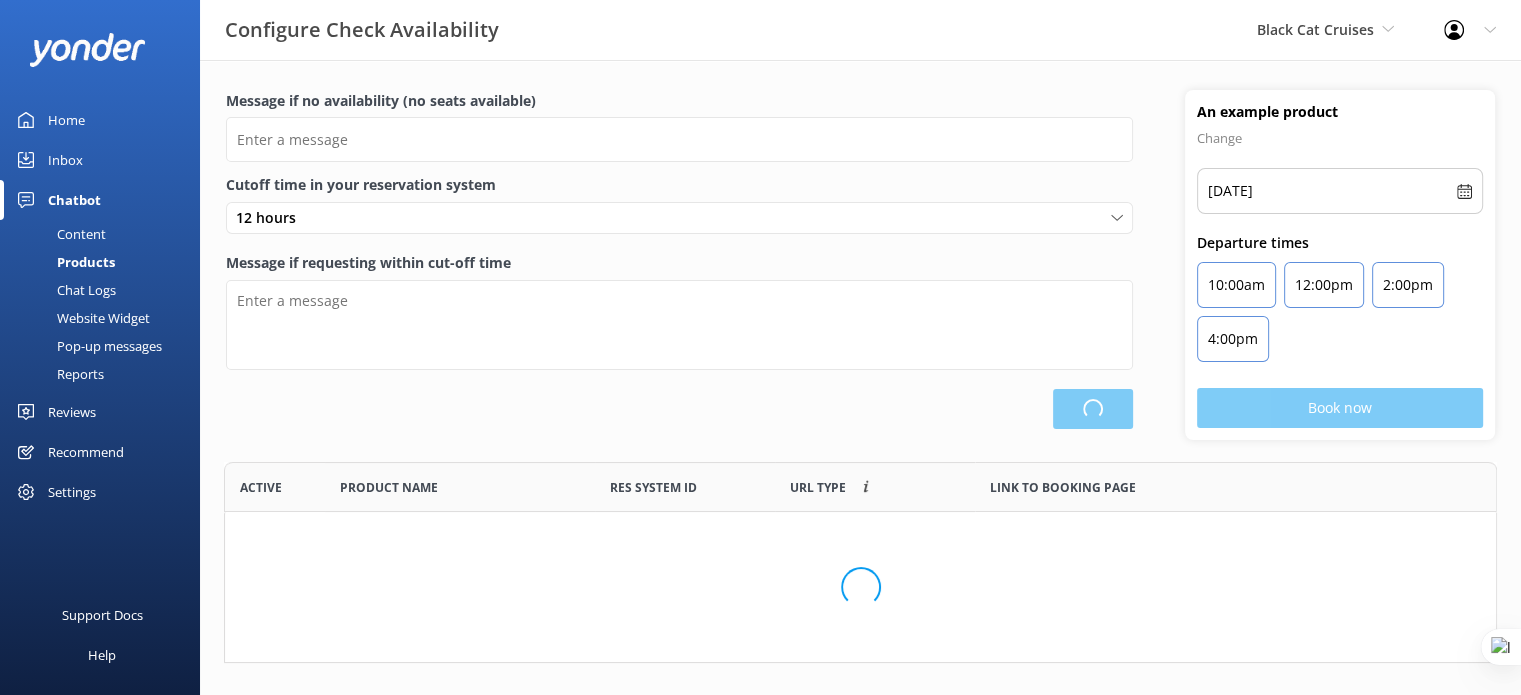 type on "Our online booking system closes {hours} prior to departure. Please contact us to check availability and book." 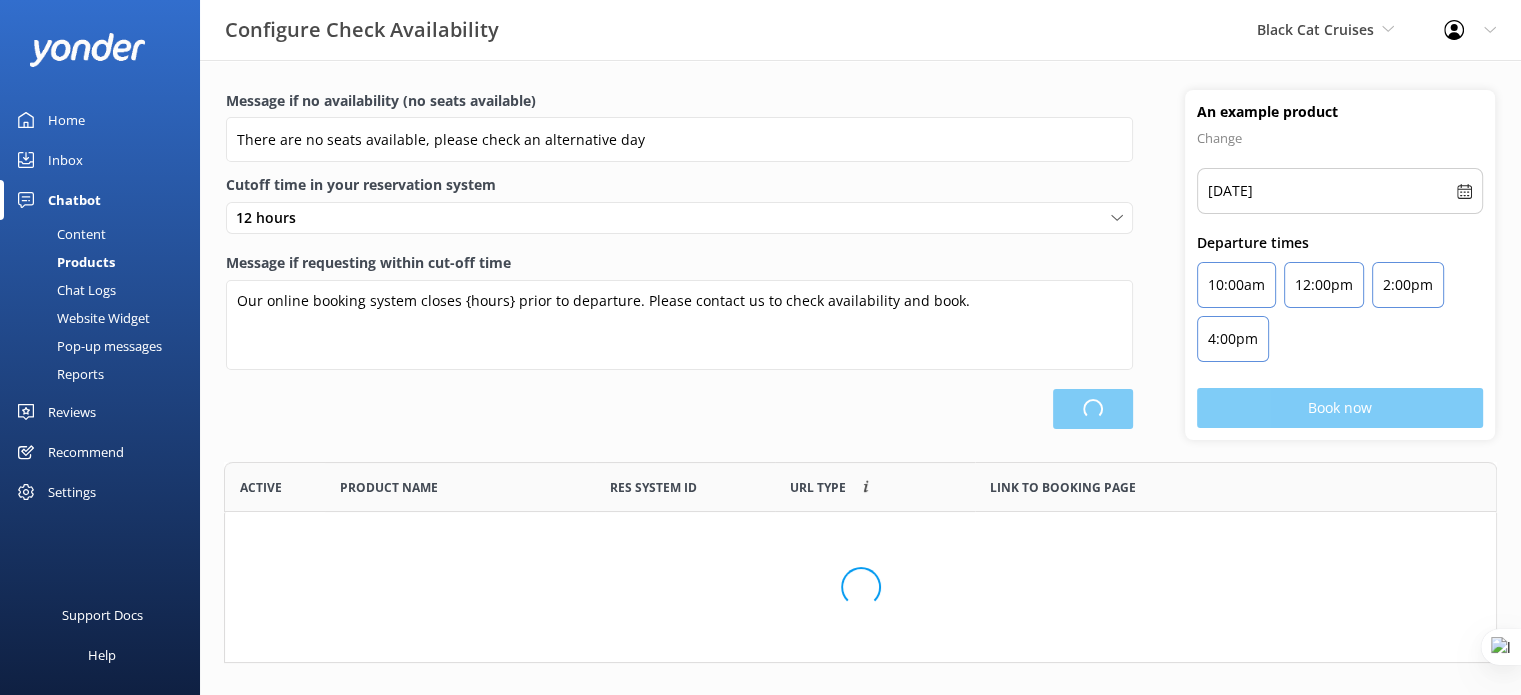 scroll, scrollTop: 16, scrollLeft: 16, axis: both 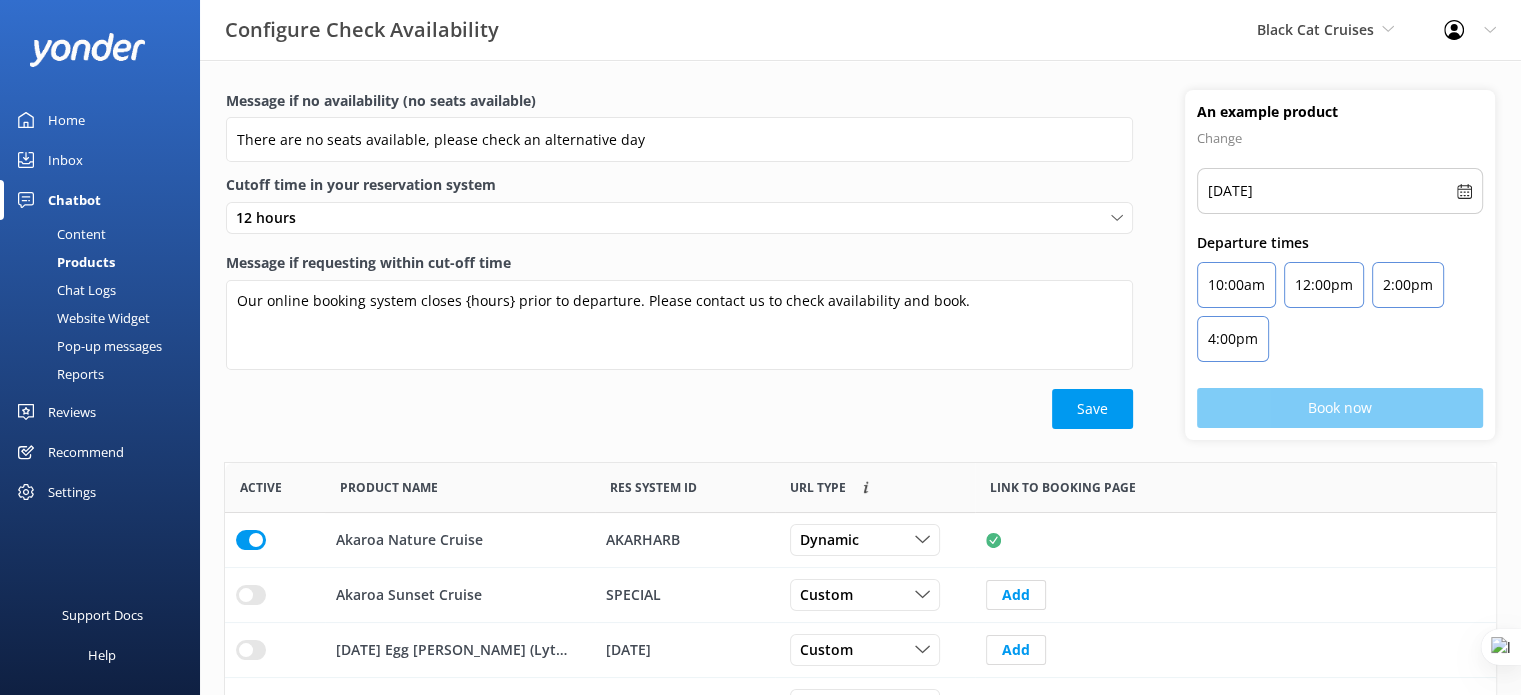 click on "Content" at bounding box center (59, 234) 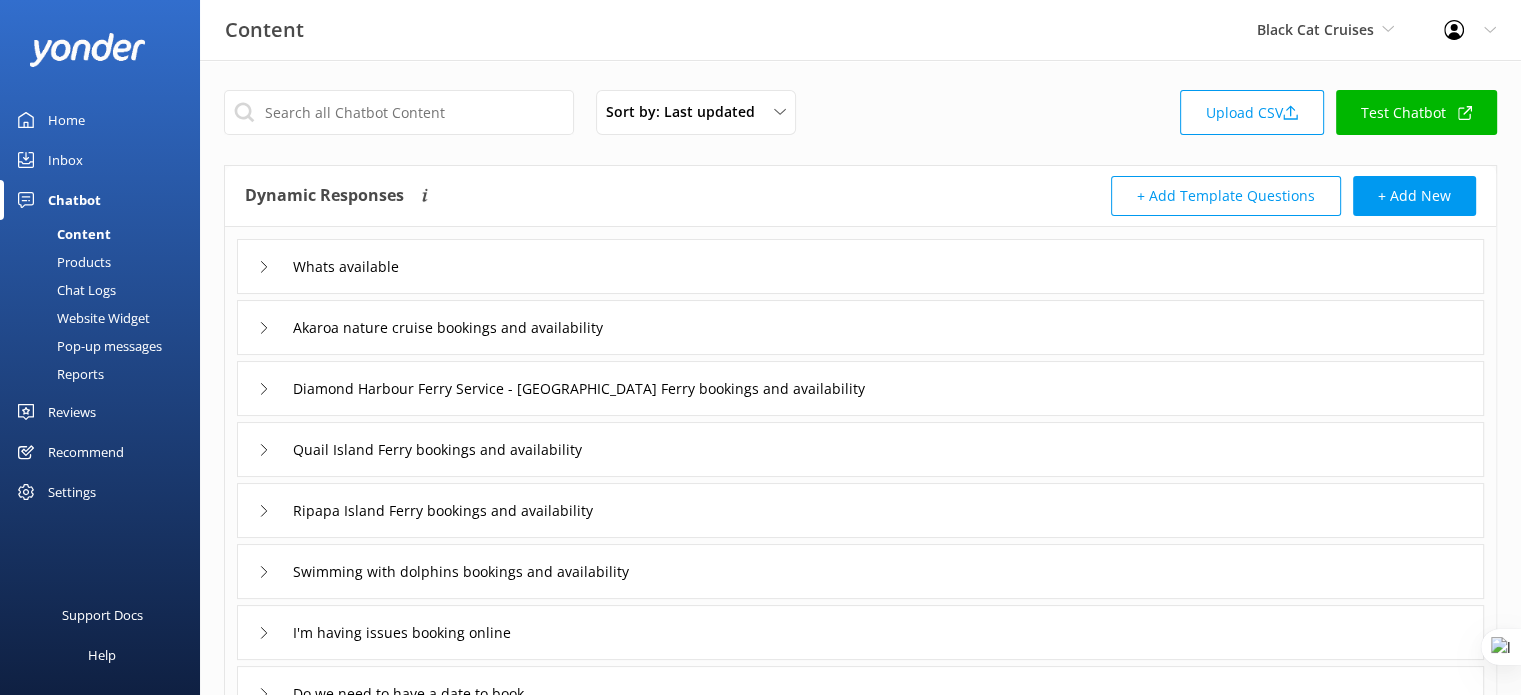 click on "Chat Logs" at bounding box center [64, 290] 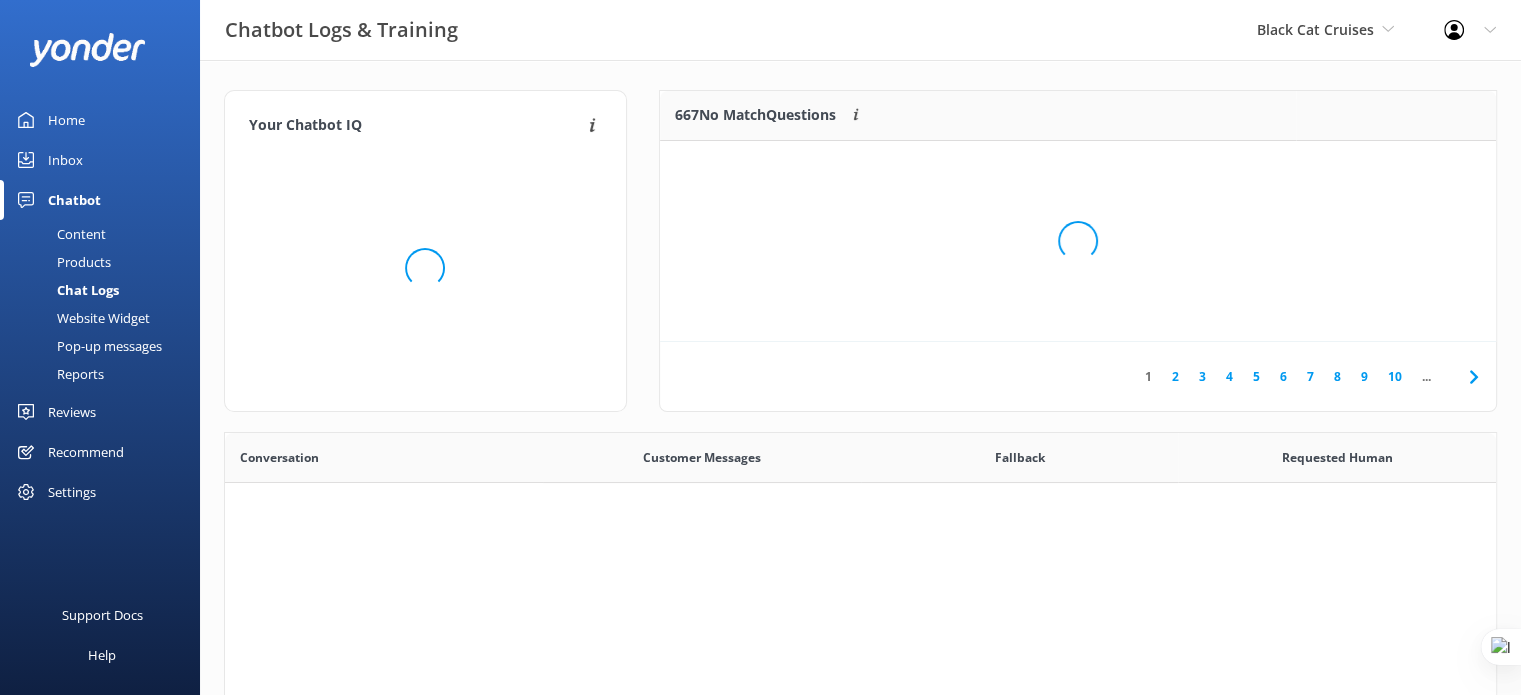 scroll, scrollTop: 16, scrollLeft: 16, axis: both 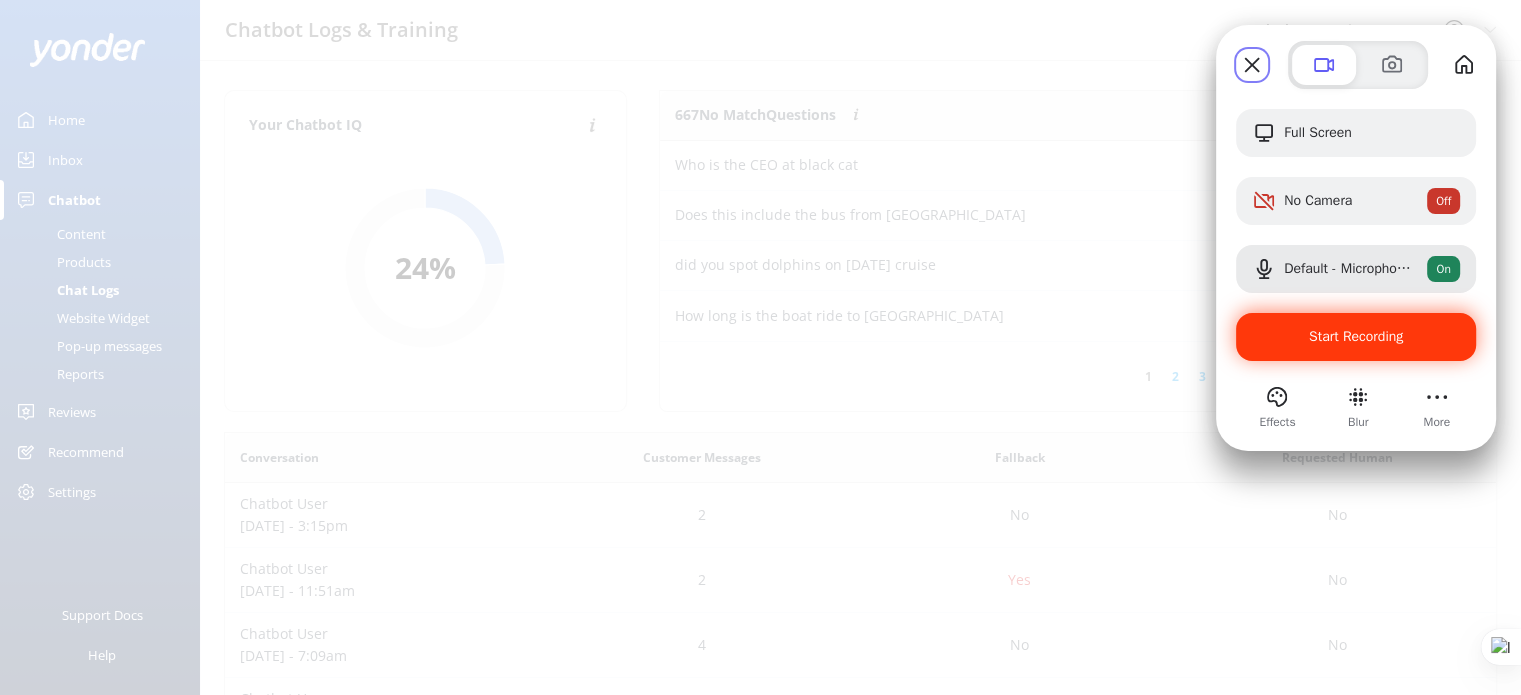 click on "Start Recording" at bounding box center (1356, 336) 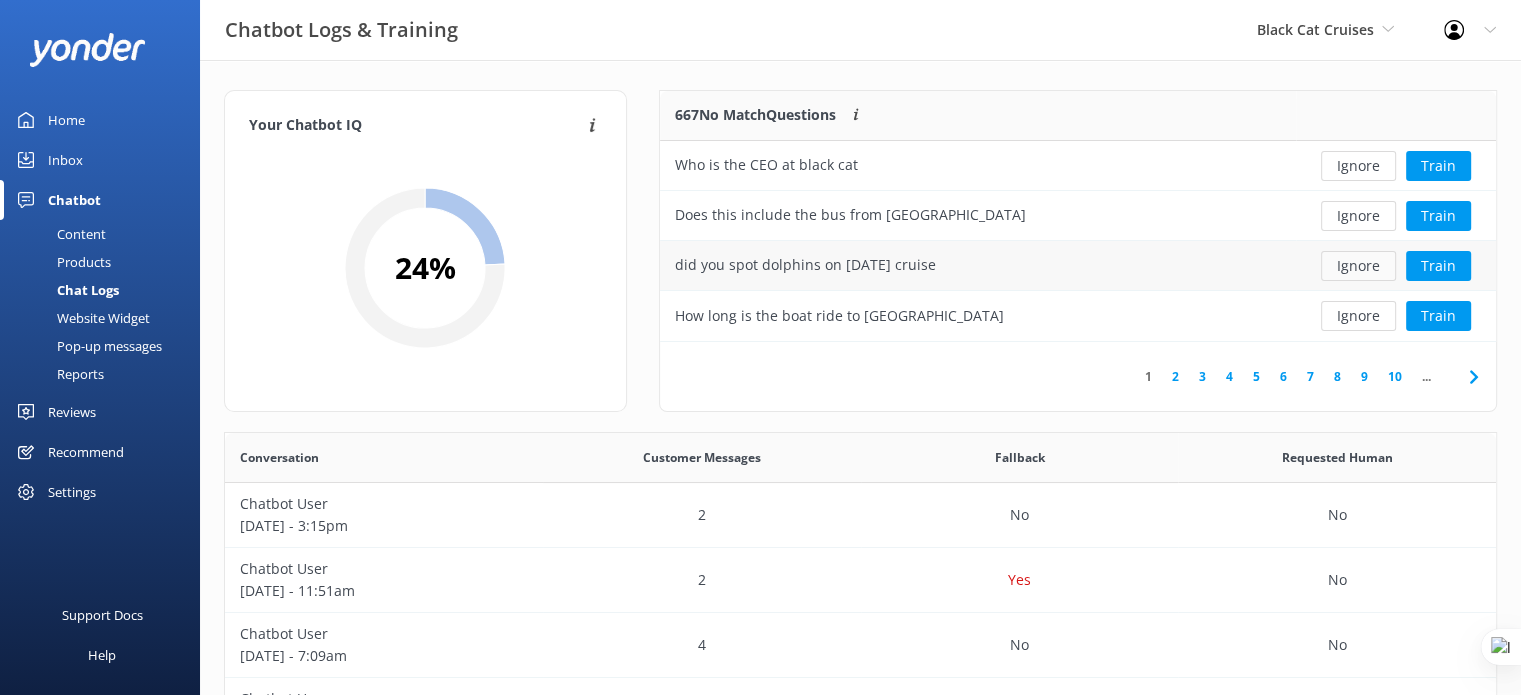click on "Ignore" at bounding box center [1358, 266] 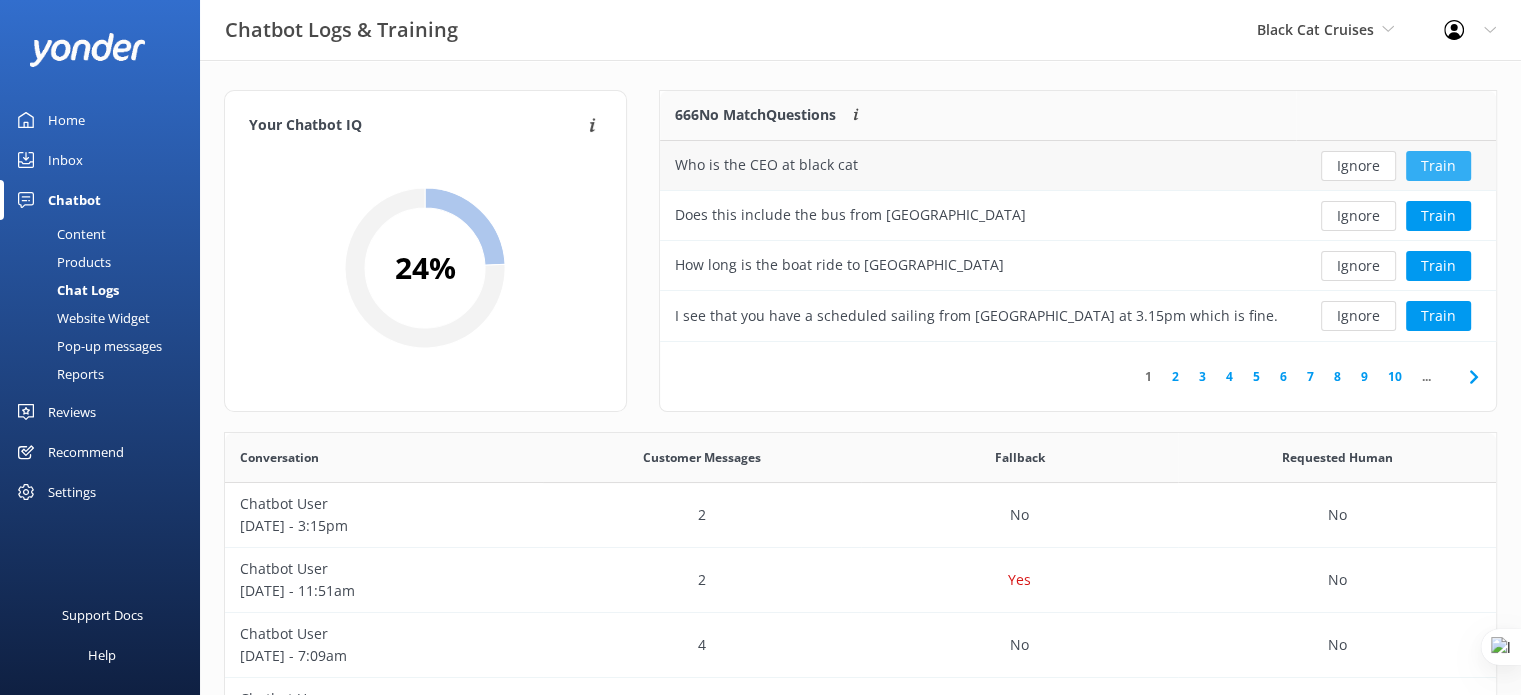 click on "Train" at bounding box center (1438, 166) 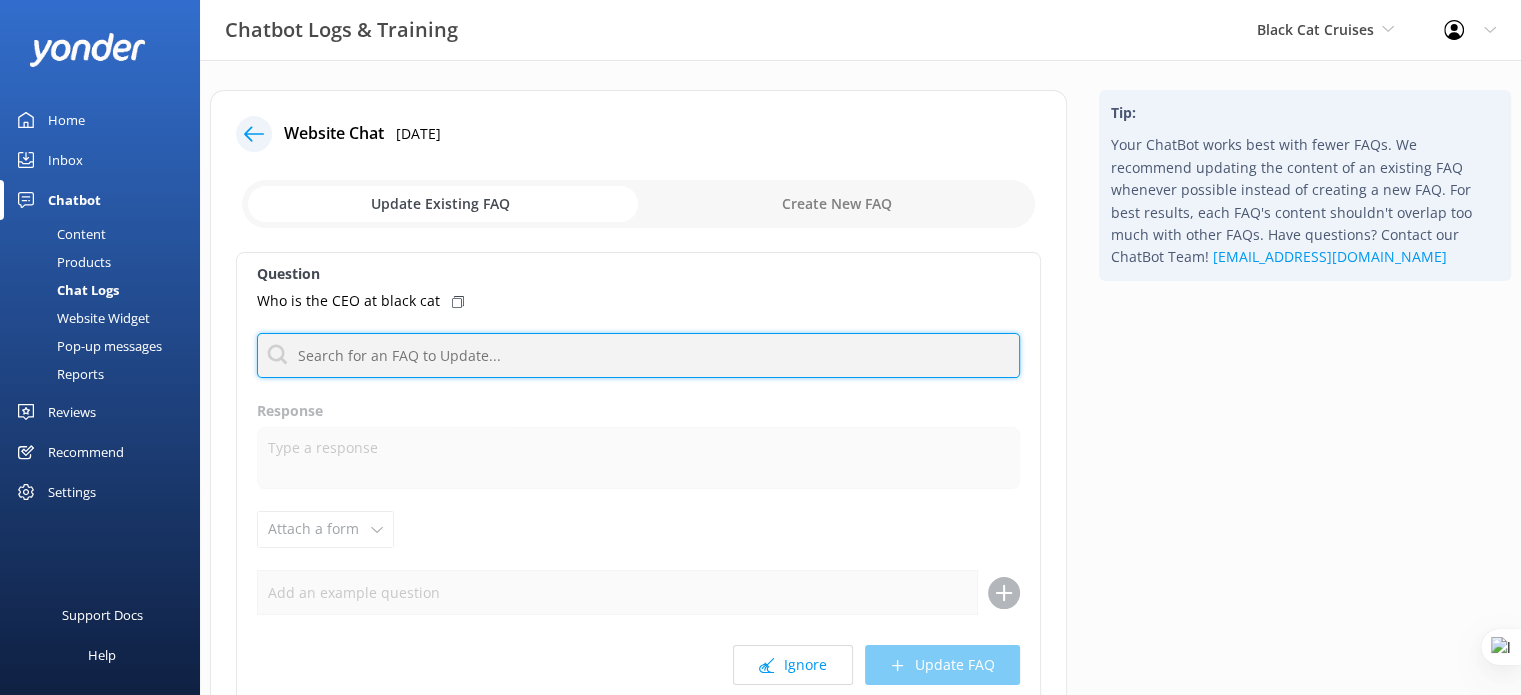 click at bounding box center [638, 355] 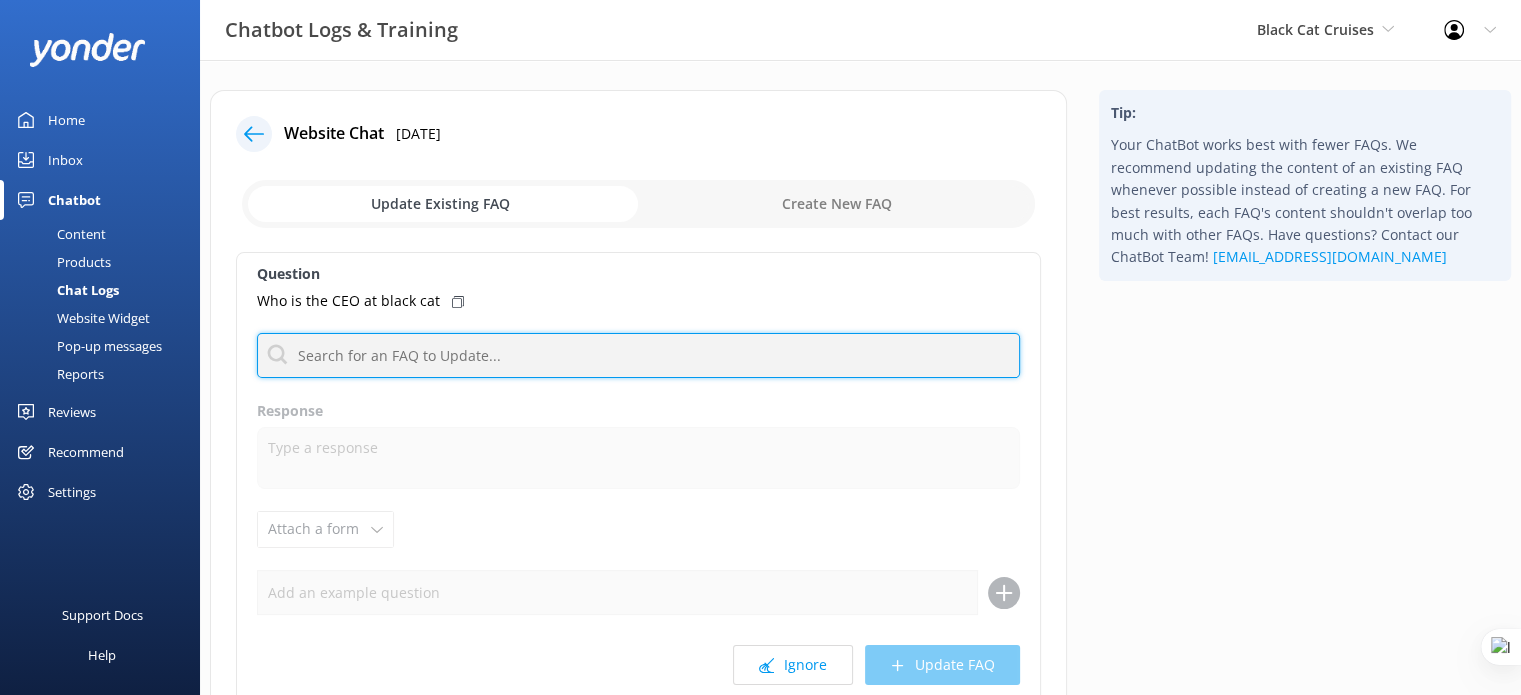 type on "contact" 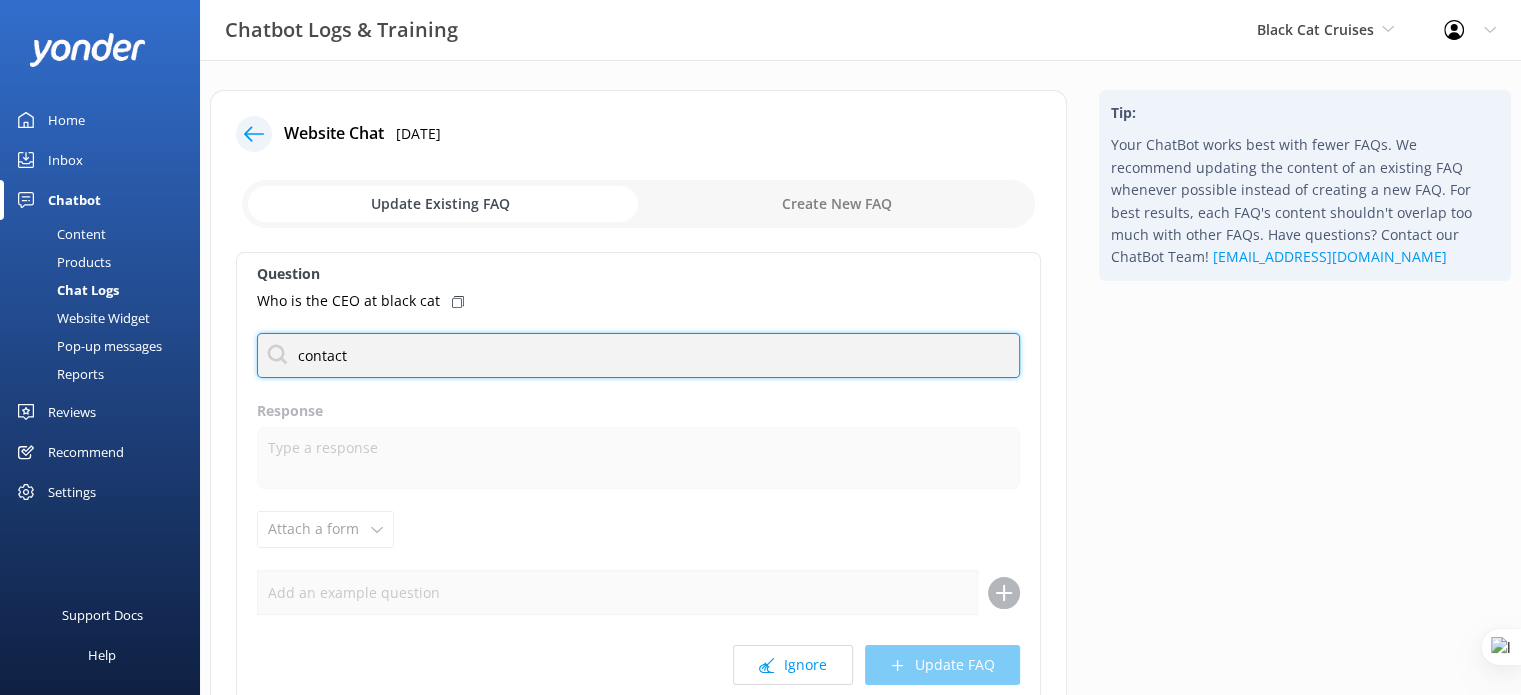 click on "contact" at bounding box center [638, 355] 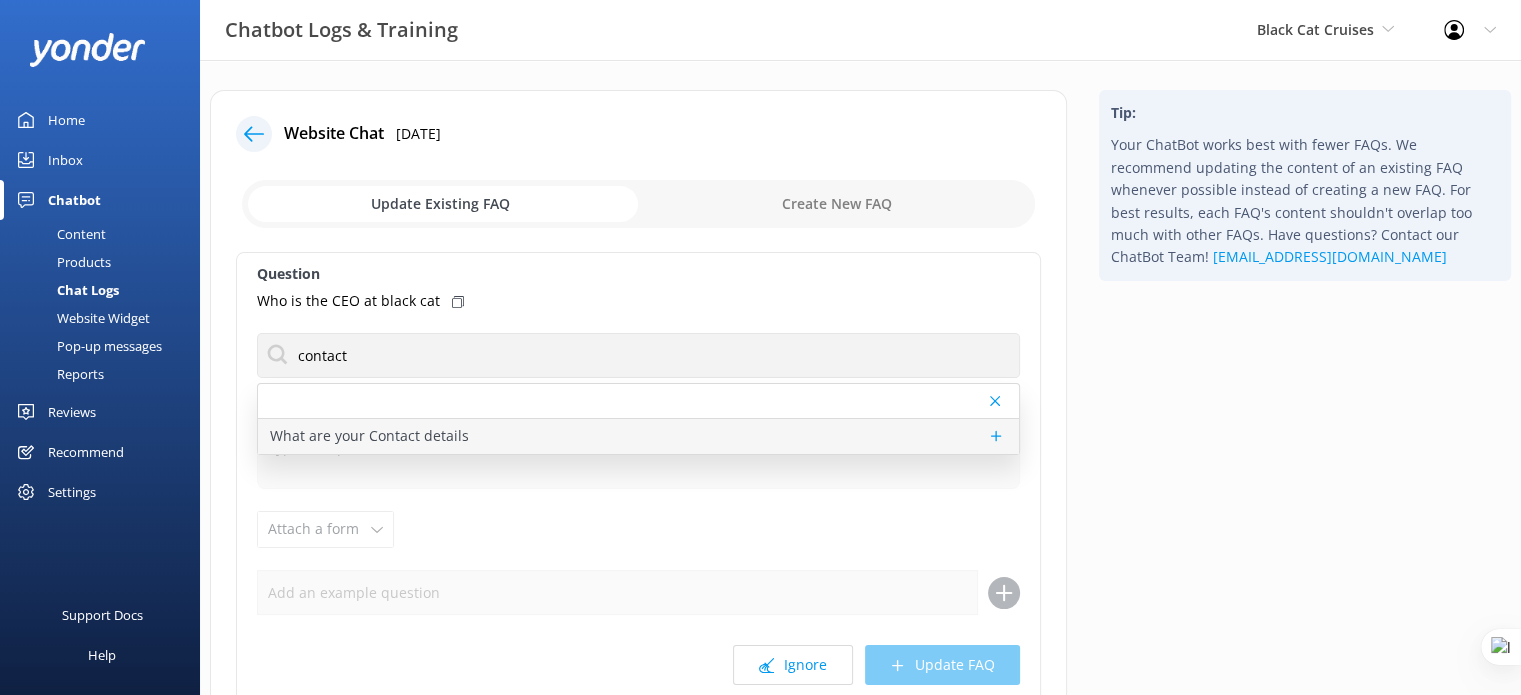 click on "What are your Contact details" at bounding box center [369, 436] 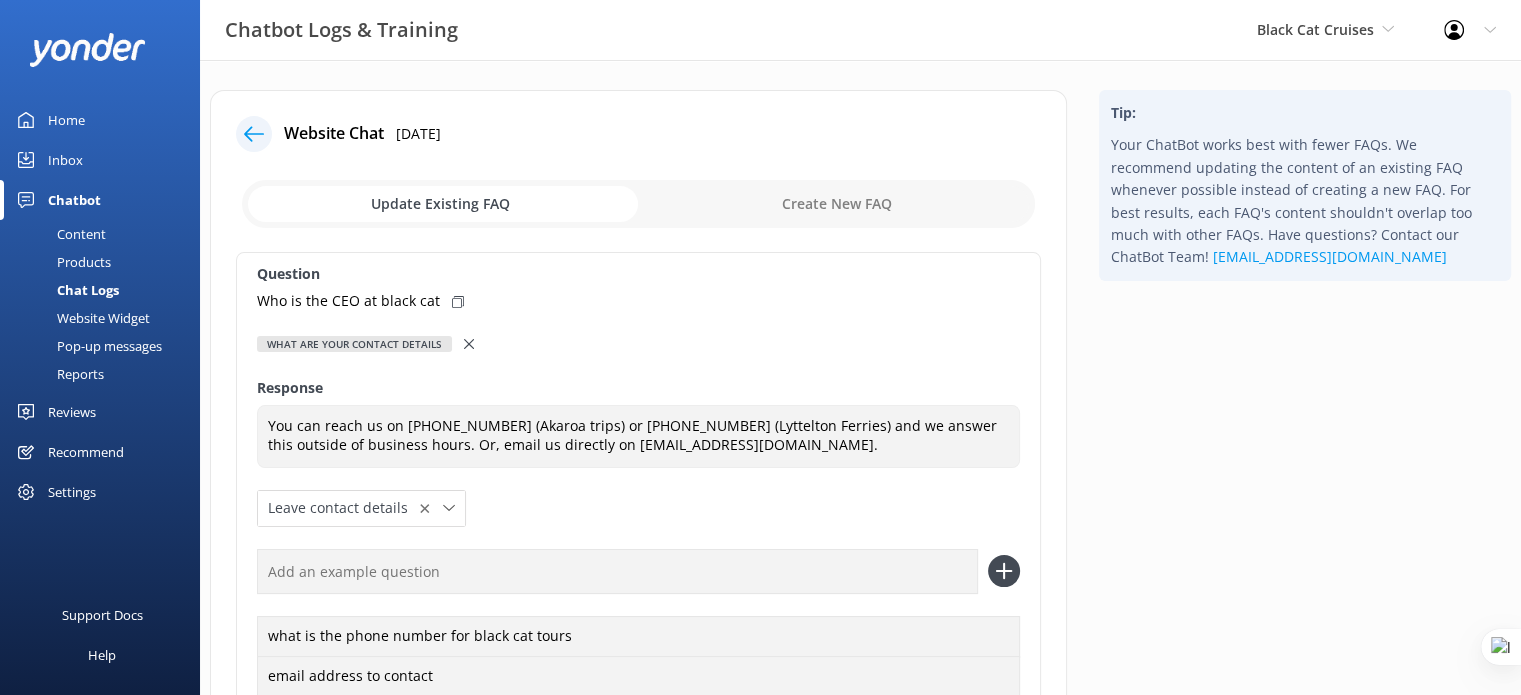 scroll, scrollTop: 100, scrollLeft: 0, axis: vertical 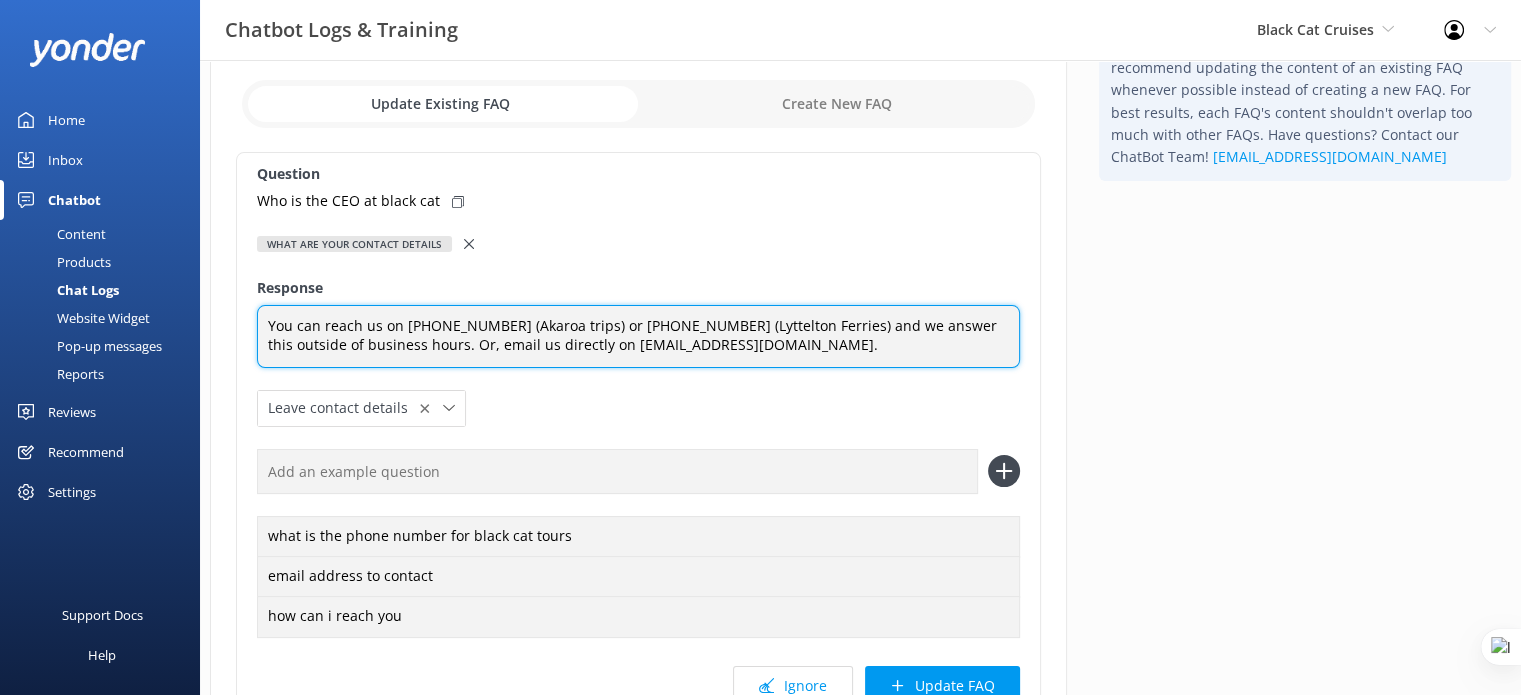 click on "You can reach us on (+64) 3 304 7641 (Akaroa trips) or (+64) 3 328 9078 (Lyttelton Ferries) and we answer this outside of business hours. Or, email us directly on akaroa@blackcat.co.nz." at bounding box center (638, 336) 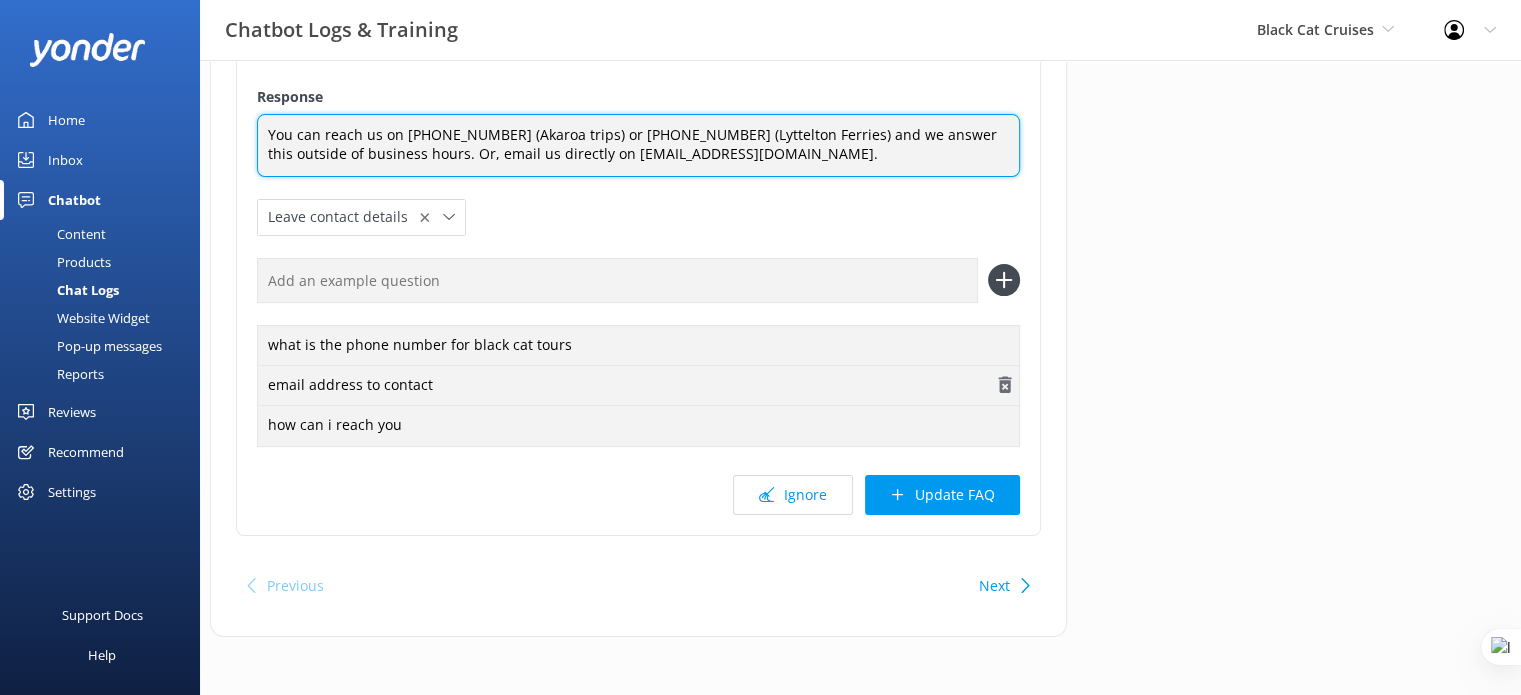 scroll, scrollTop: 0, scrollLeft: 0, axis: both 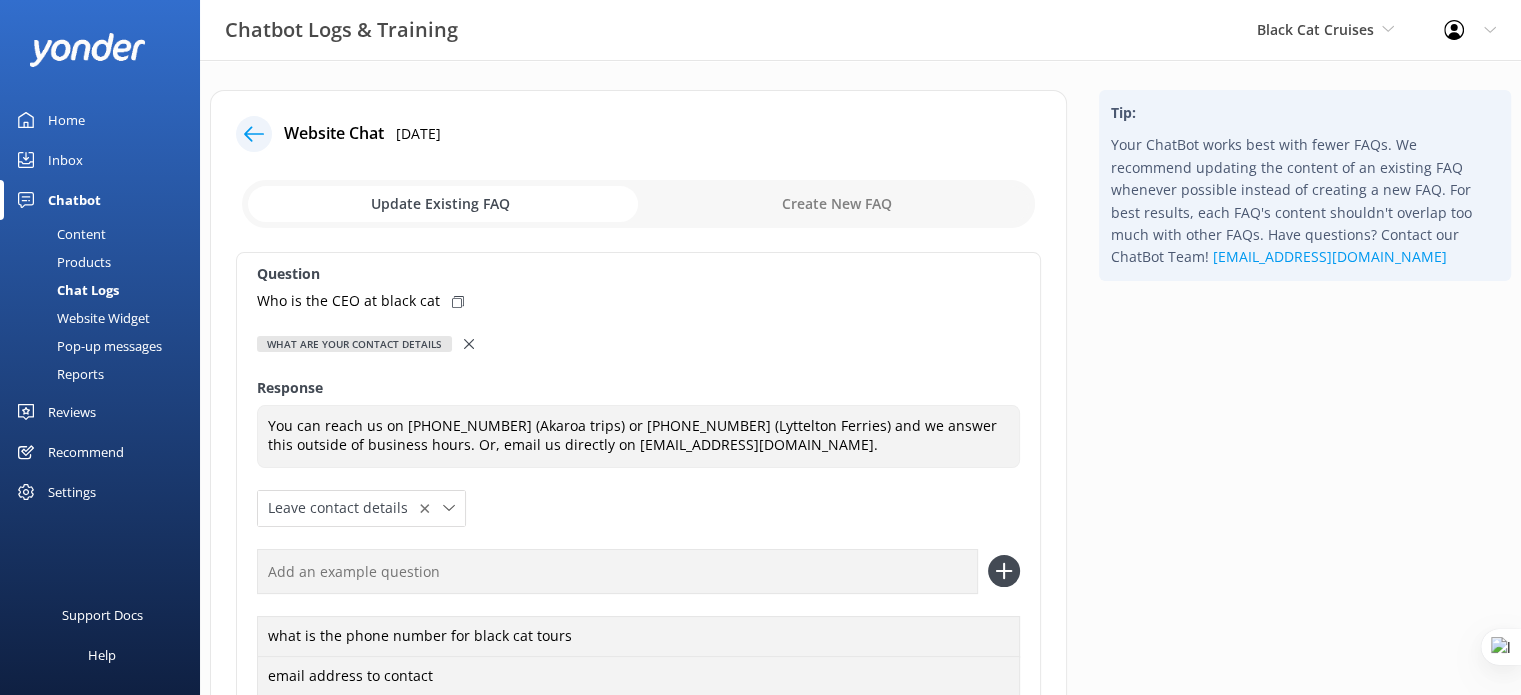 click on "Chat Logs" at bounding box center (65, 290) 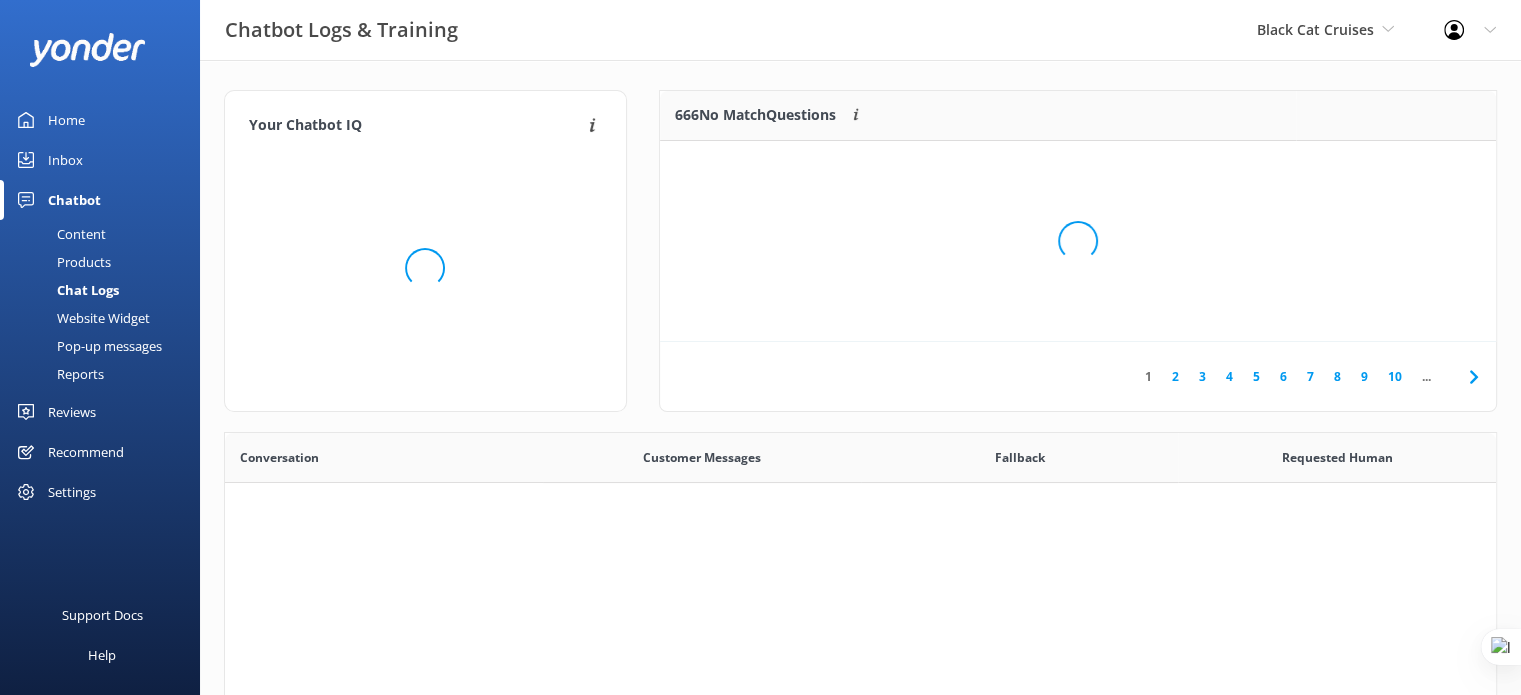 scroll, scrollTop: 16, scrollLeft: 16, axis: both 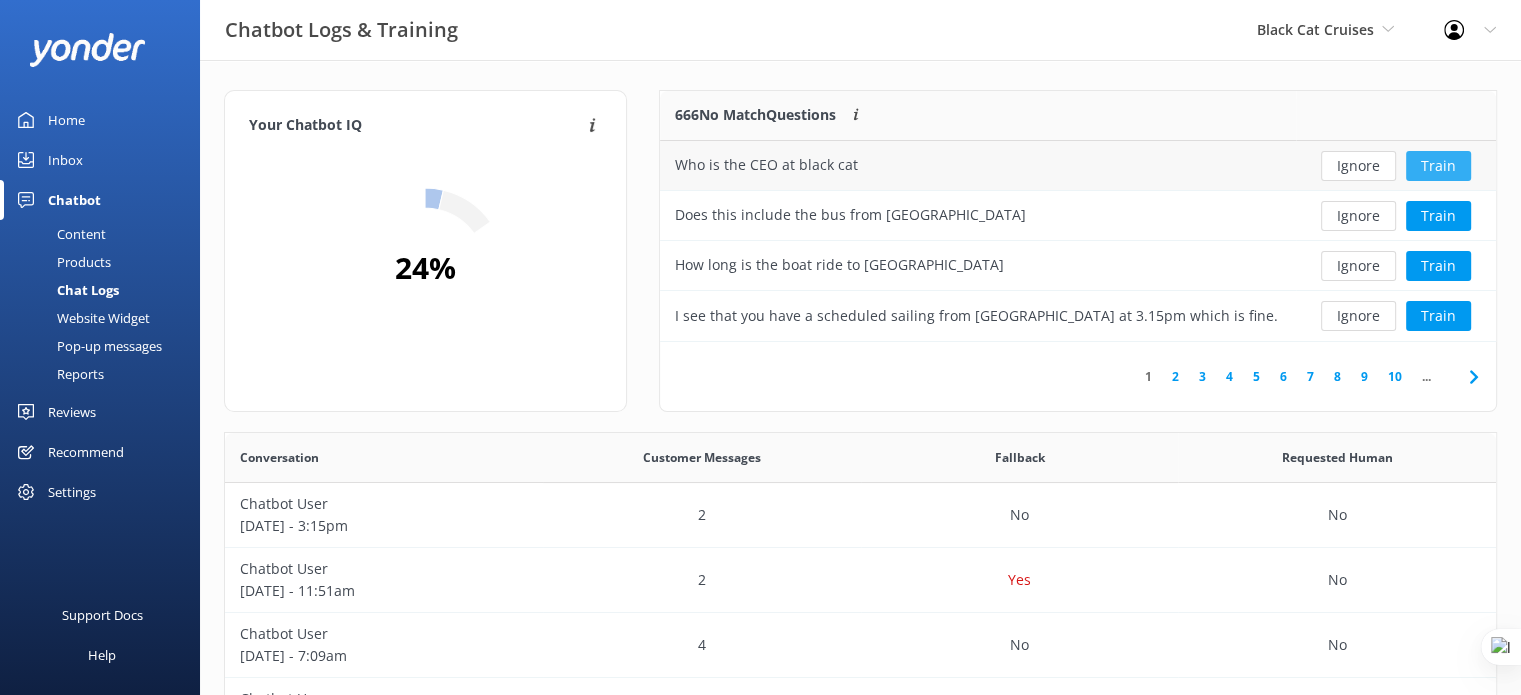 click on "Train" at bounding box center (1438, 166) 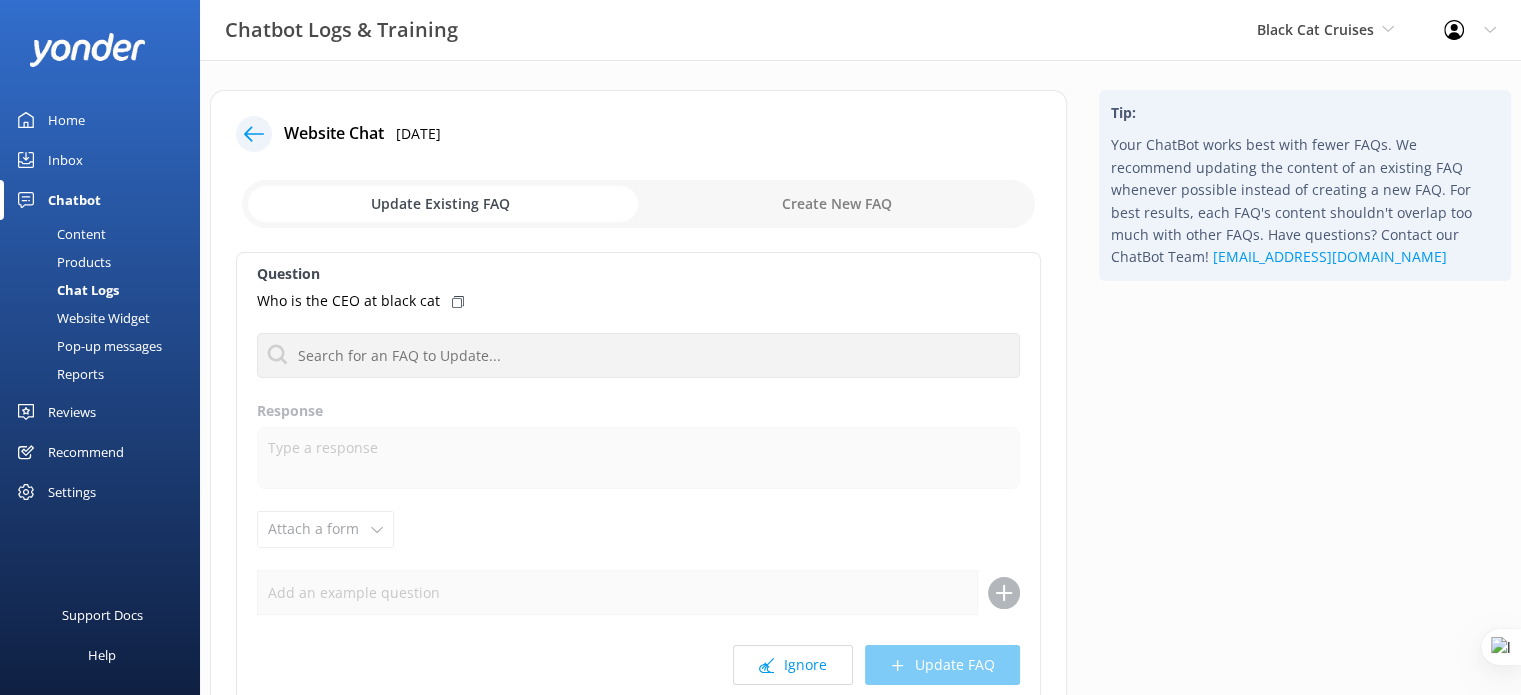 click at bounding box center [638, 204] 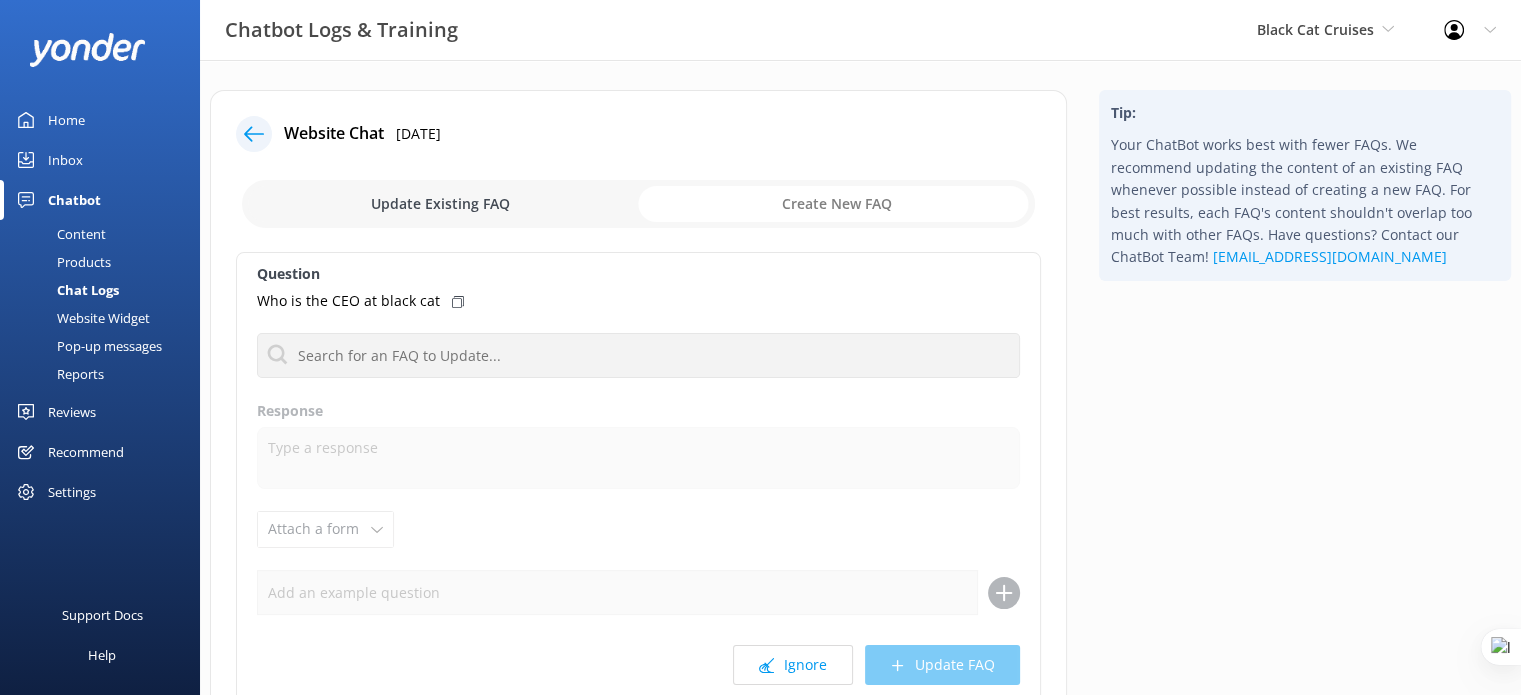 checkbox on "true" 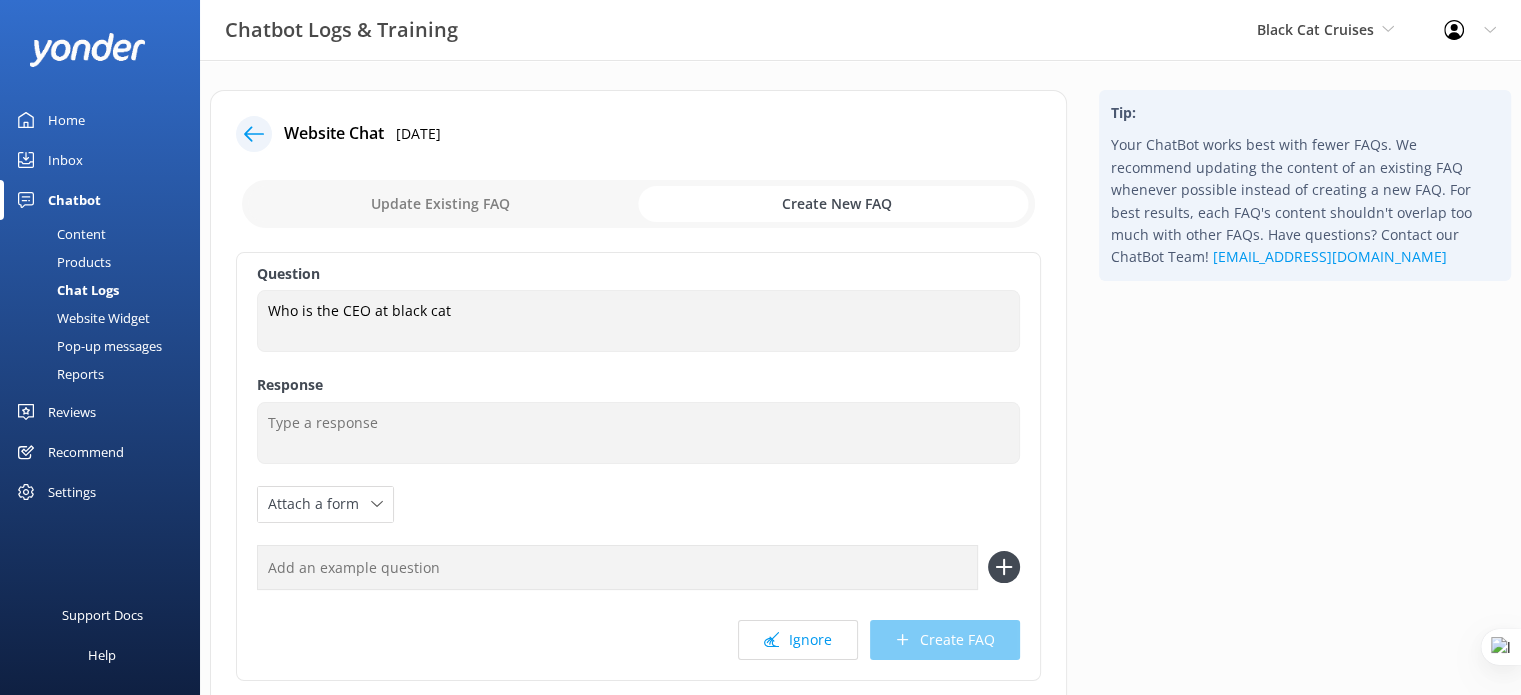 click on "Chat Logs" at bounding box center [65, 290] 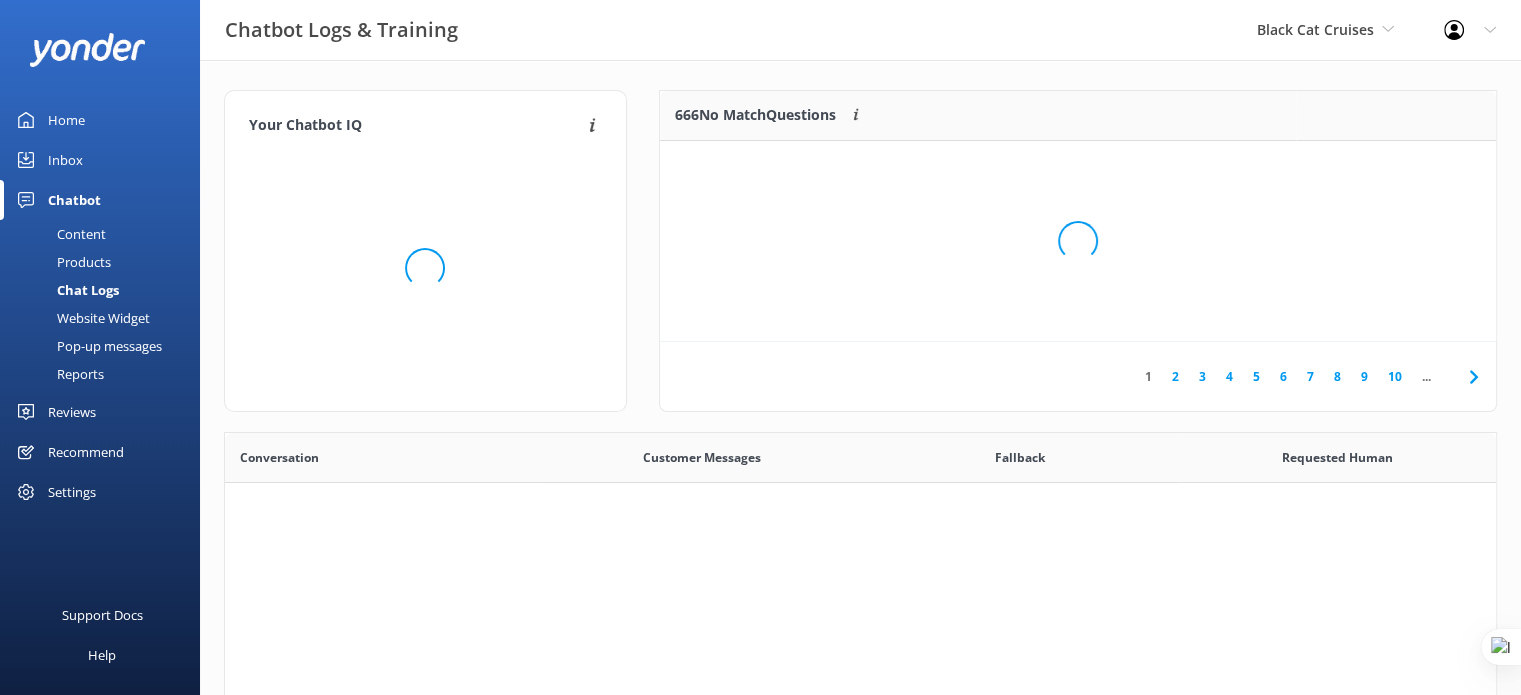 scroll, scrollTop: 16, scrollLeft: 16, axis: both 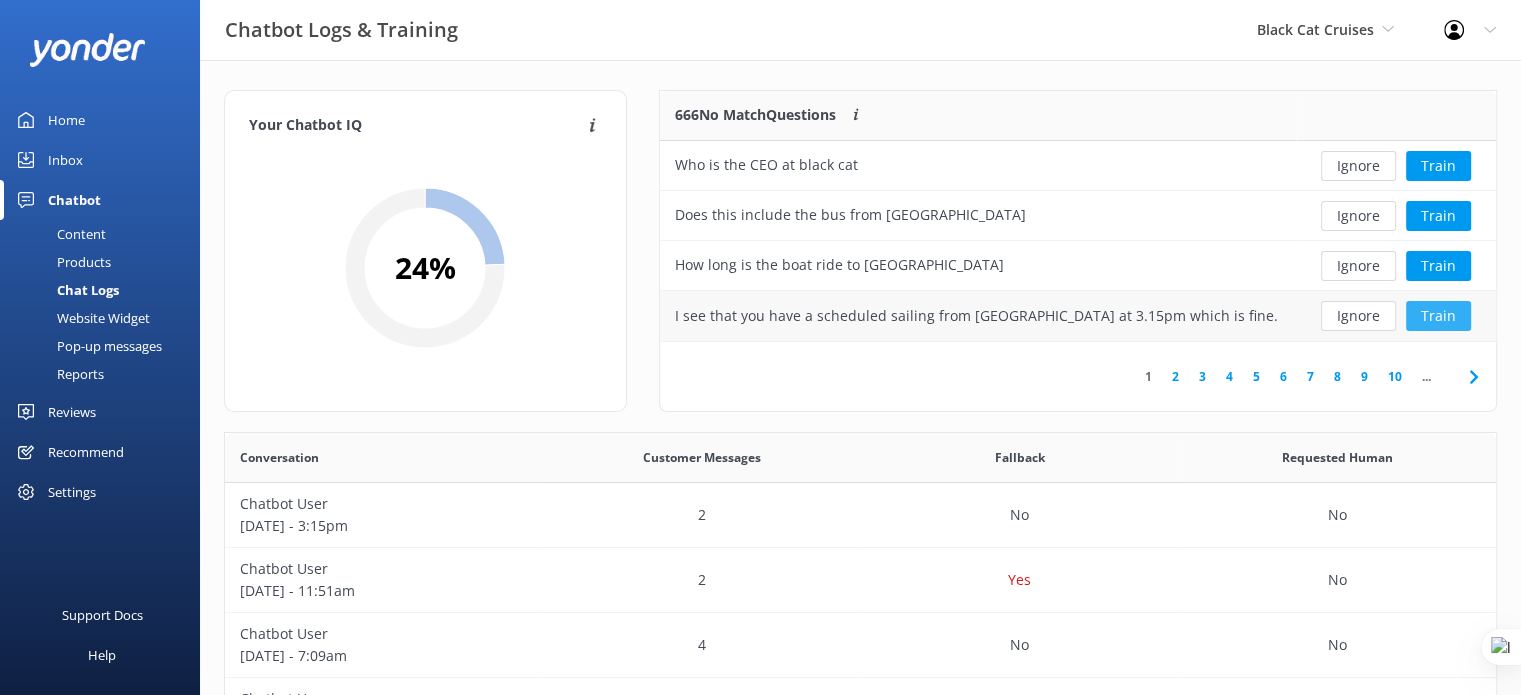 click on "Train" at bounding box center [1438, 316] 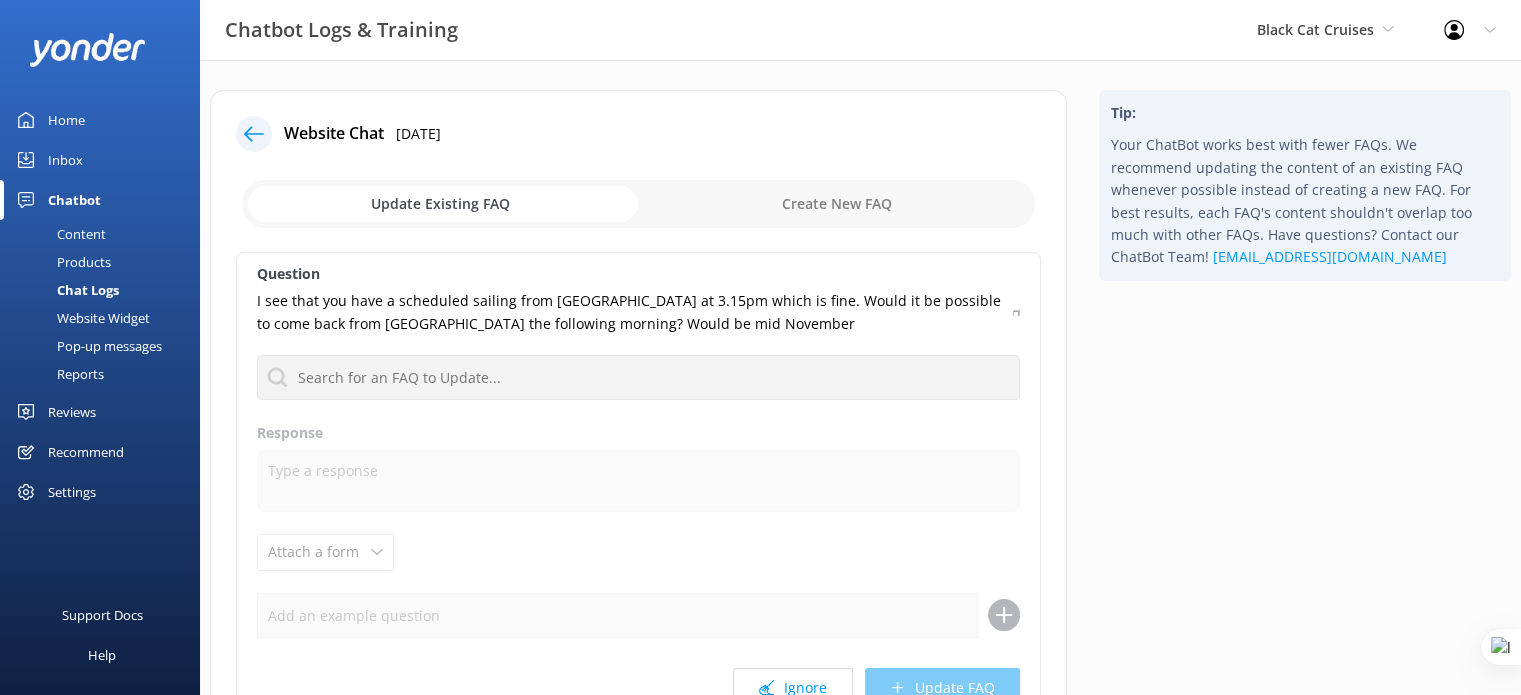 click at bounding box center [638, 204] 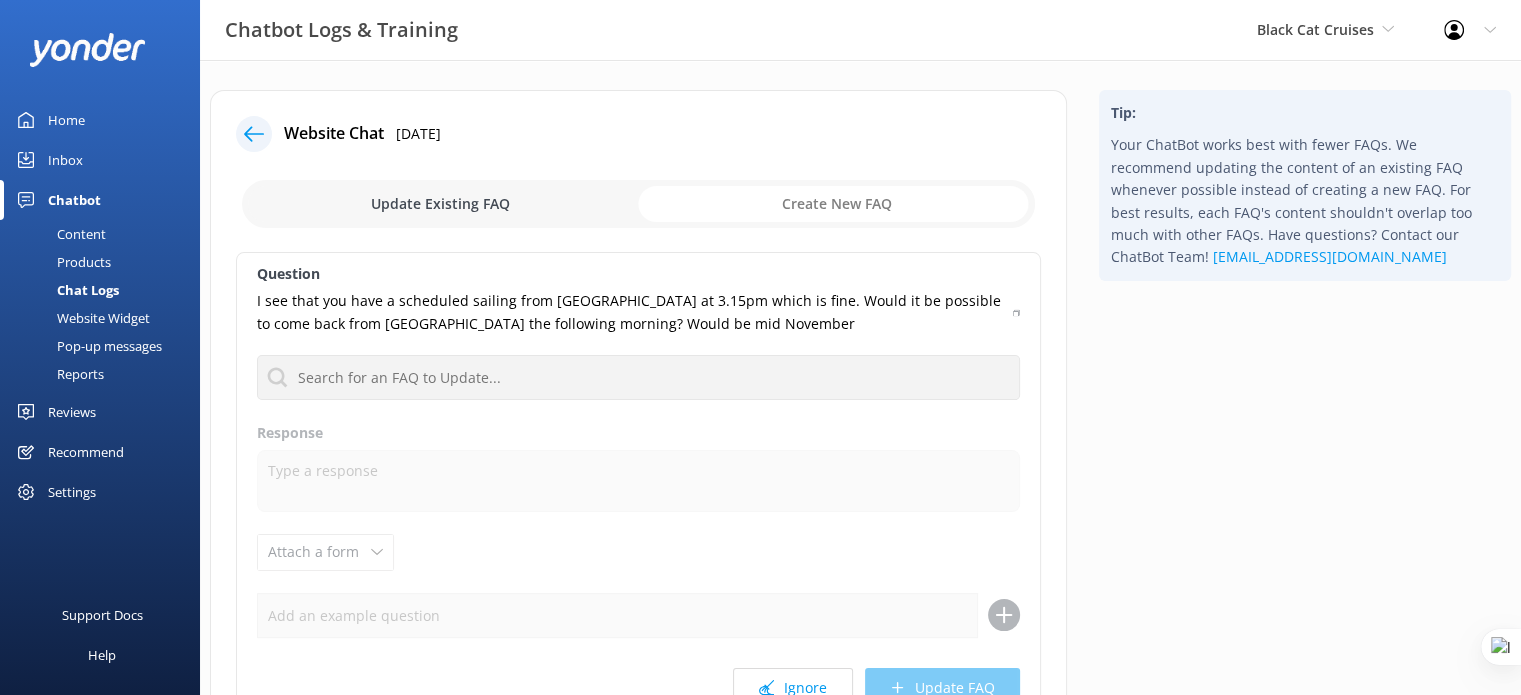 checkbox on "true" 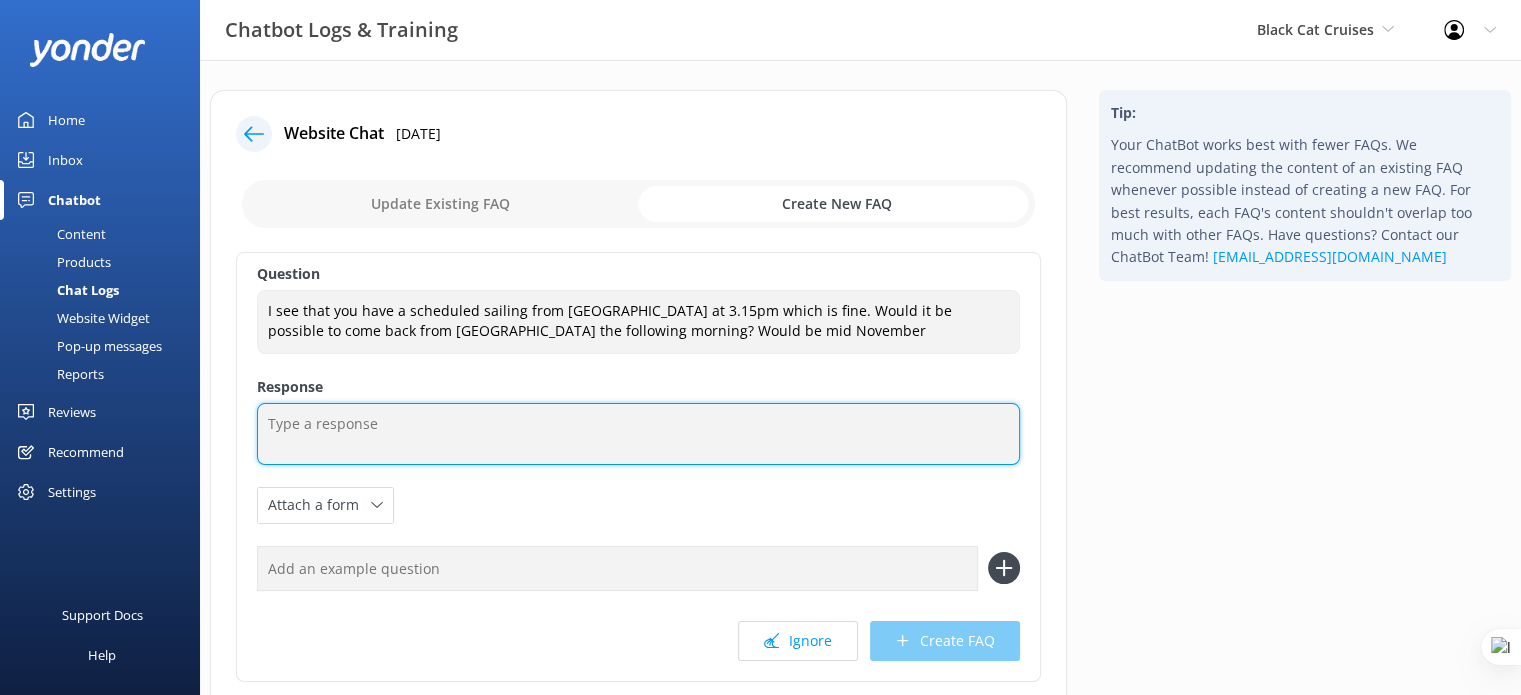 click at bounding box center (638, 434) 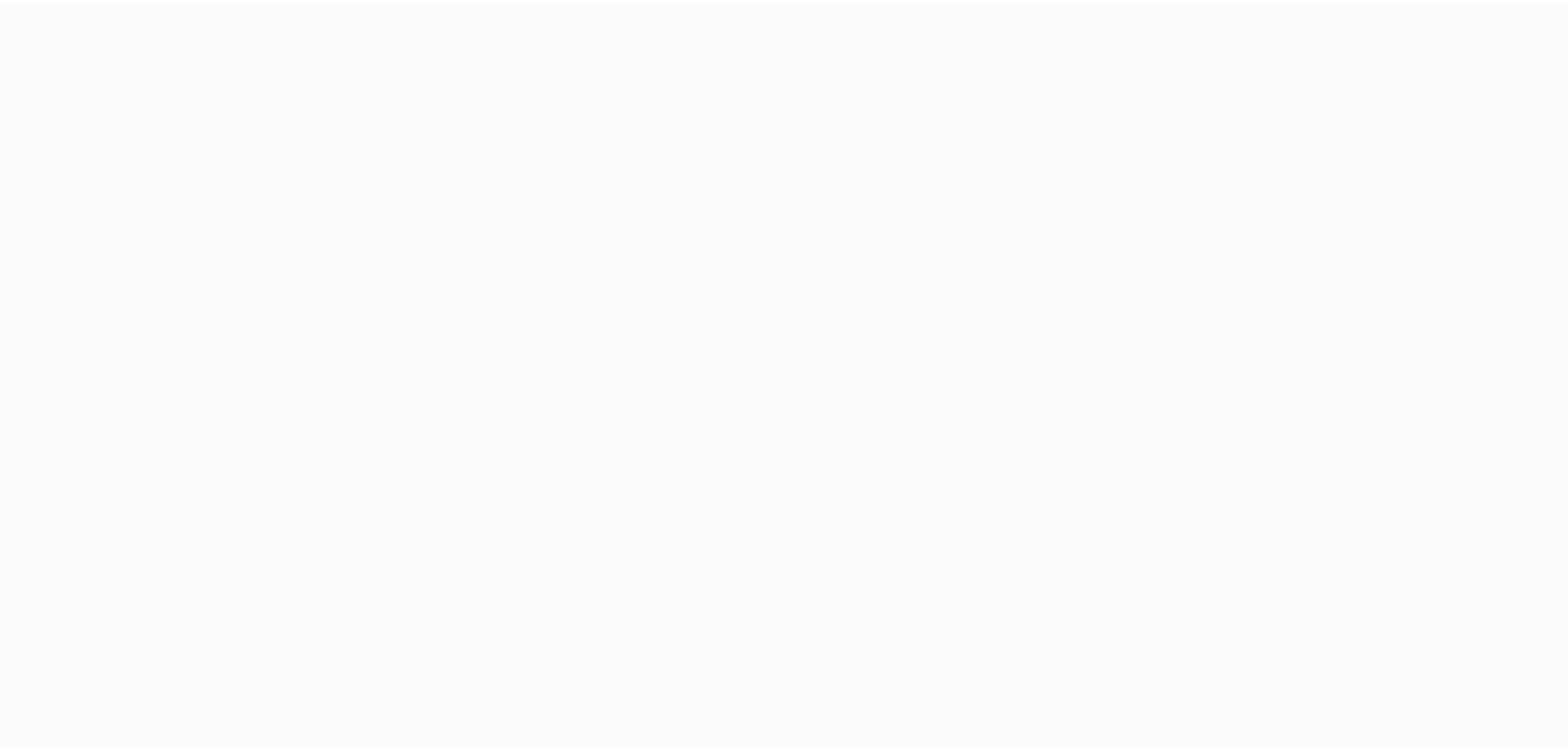 scroll, scrollTop: 0, scrollLeft: 0, axis: both 